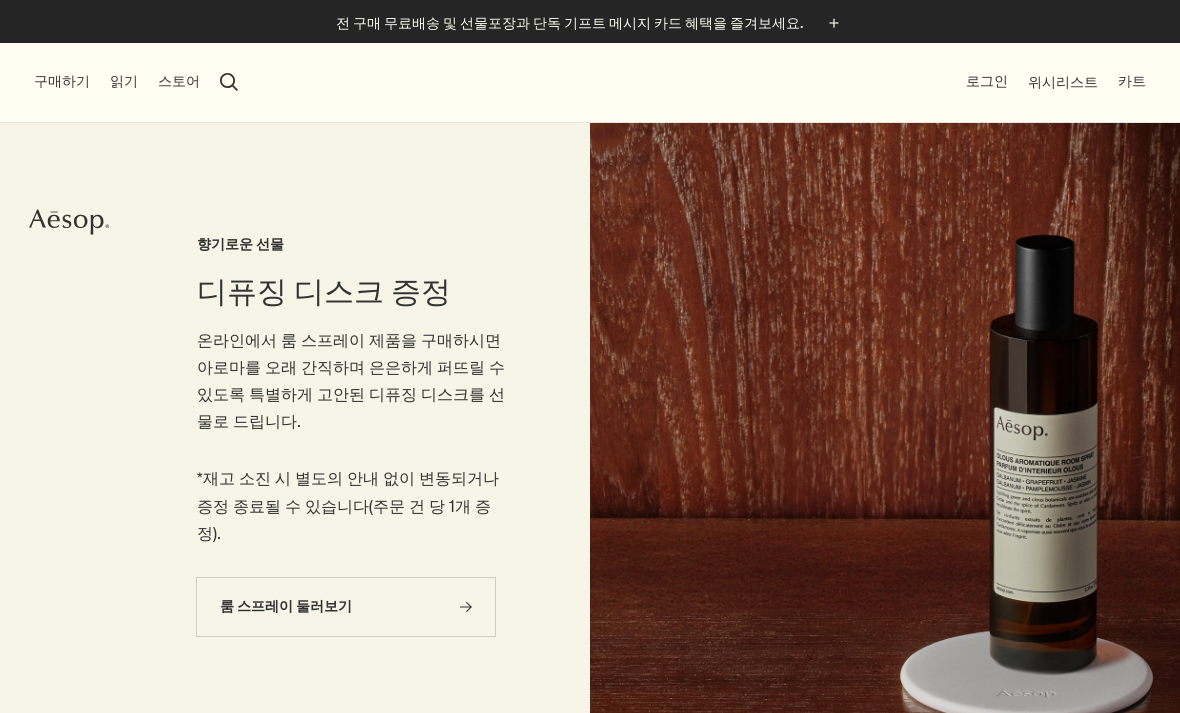 scroll, scrollTop: 0, scrollLeft: 0, axis: both 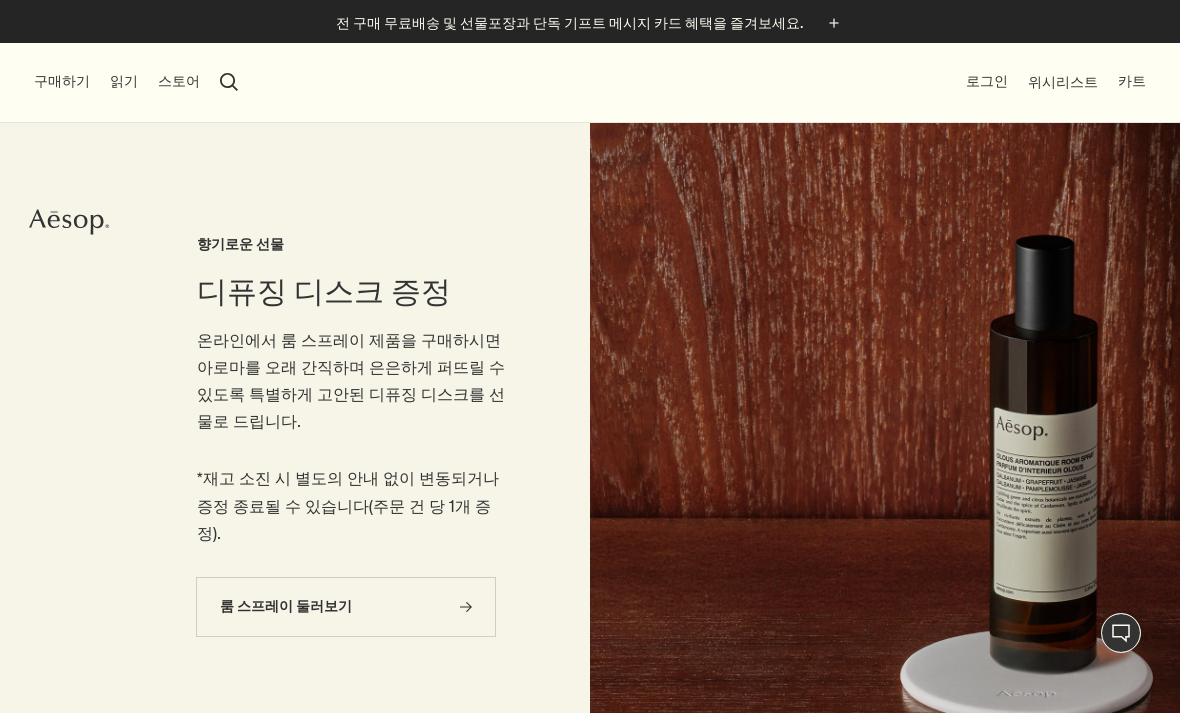 click on "스토어" at bounding box center (179, 82) 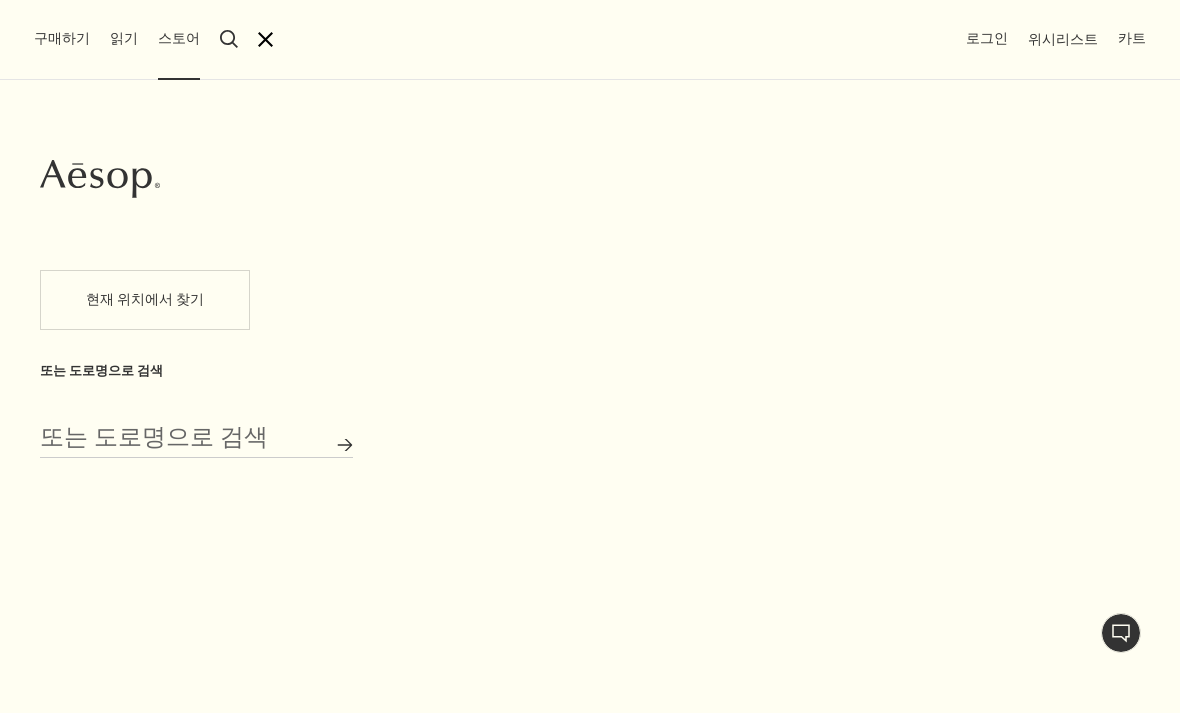 click on "close" at bounding box center (265, 39) 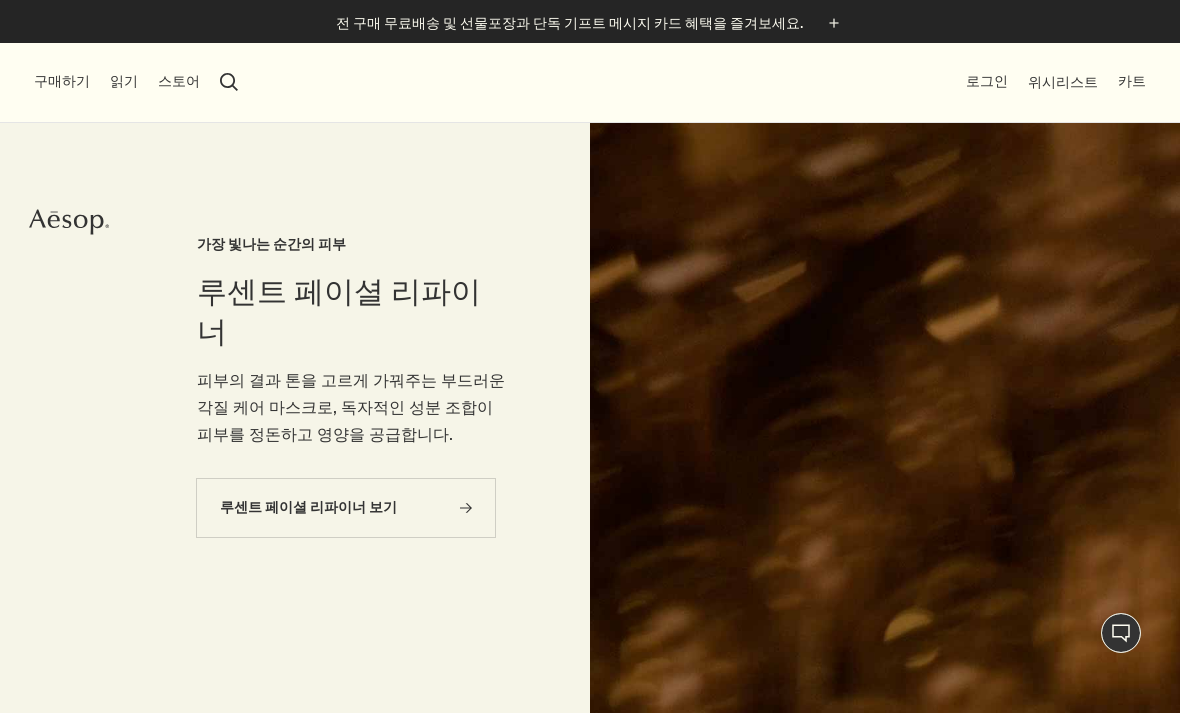 click on "구매하기" at bounding box center (62, 82) 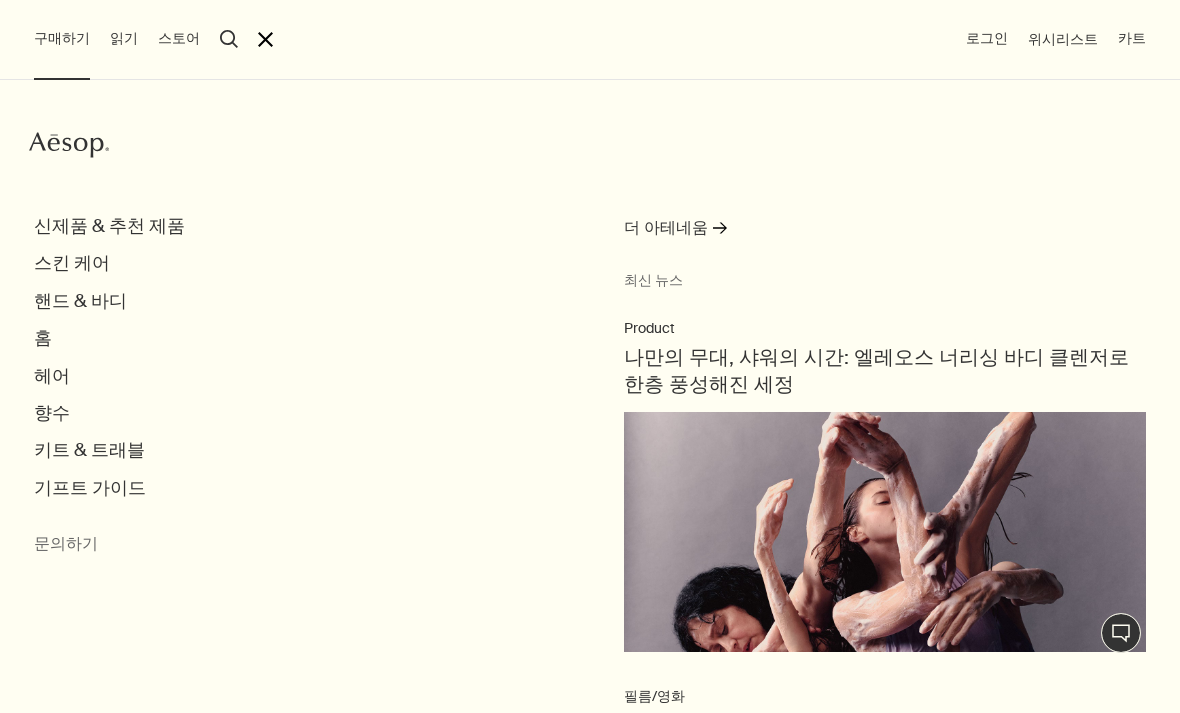 click on "핸드 & 바디" at bounding box center (80, 301) 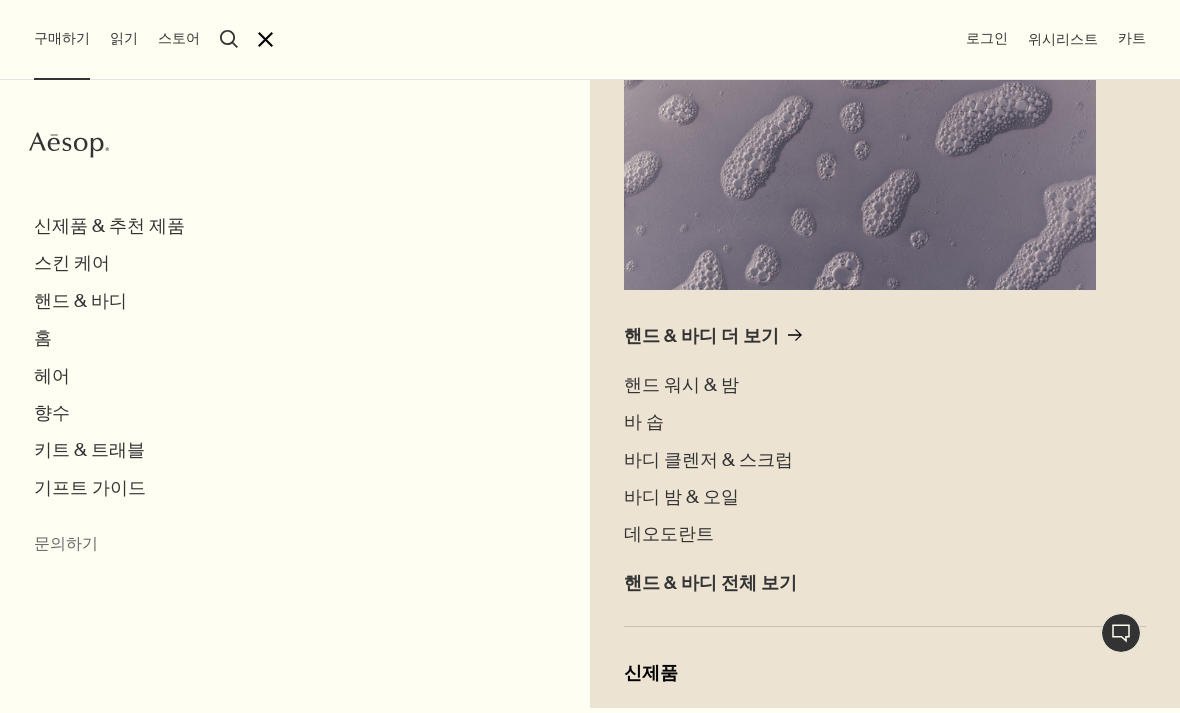 scroll, scrollTop: 290, scrollLeft: 0, axis: vertical 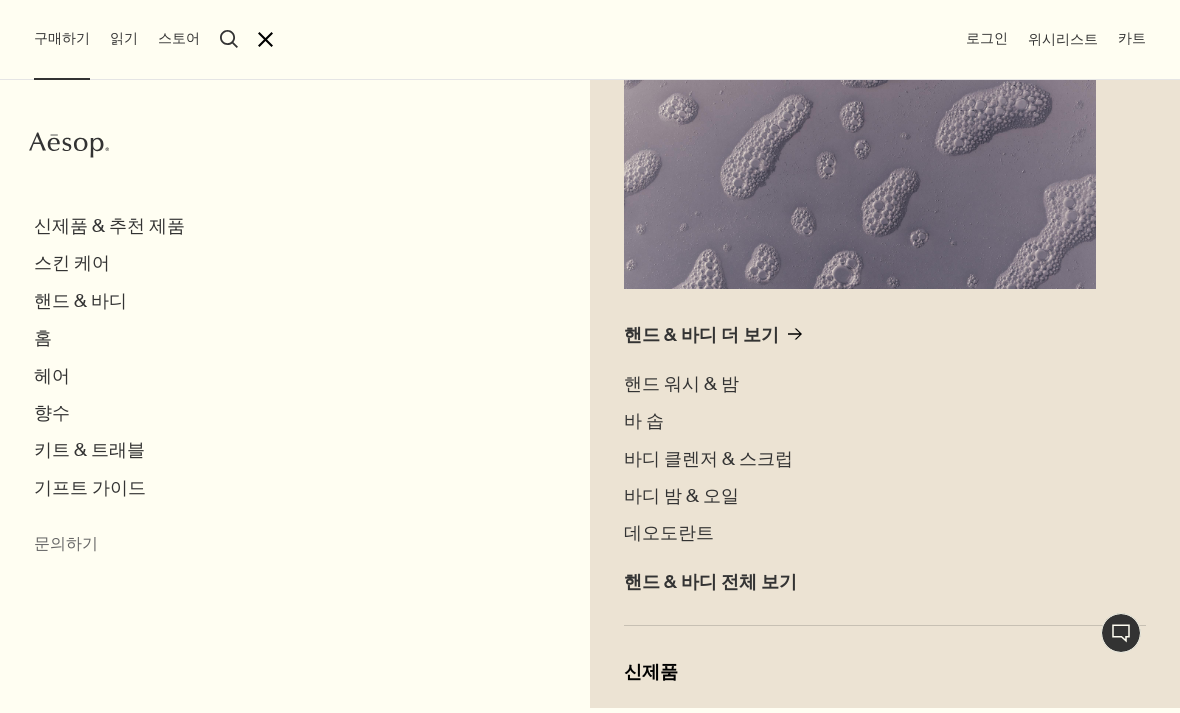 click on "핸드 워시 & 밤" at bounding box center [681, 384] 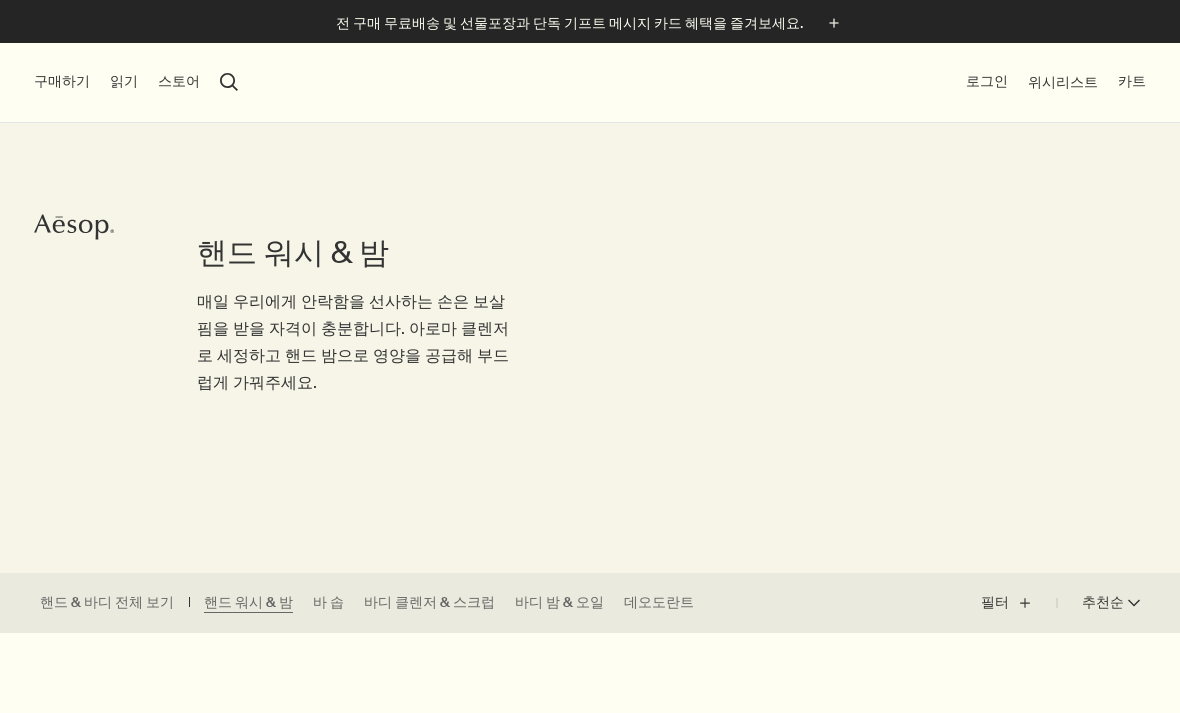 scroll, scrollTop: 0, scrollLeft: 0, axis: both 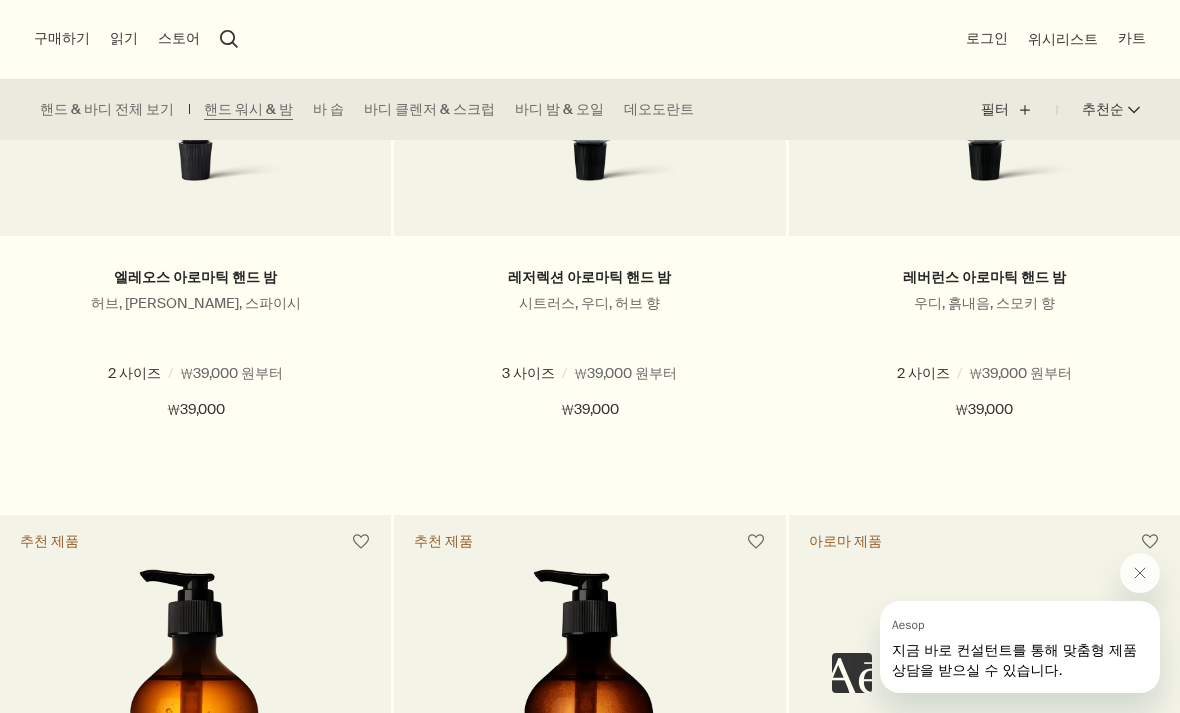click on "바디 밤 & 오일" at bounding box center (559, 110) 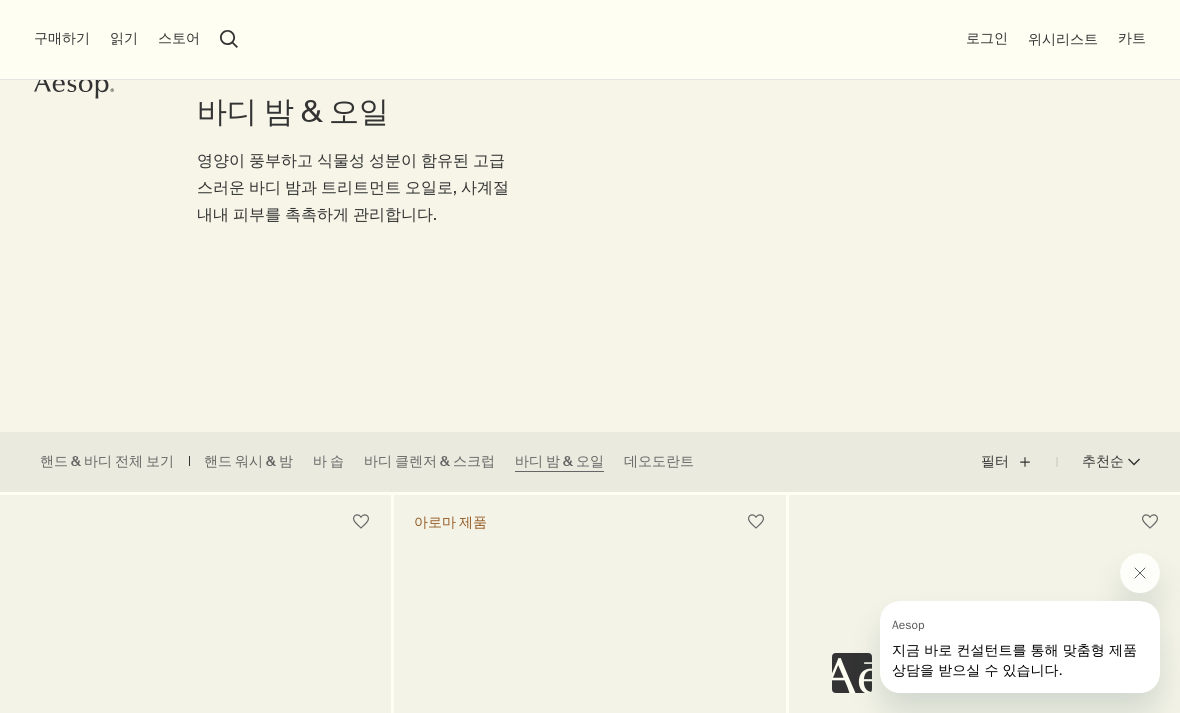 scroll, scrollTop: 142, scrollLeft: 0, axis: vertical 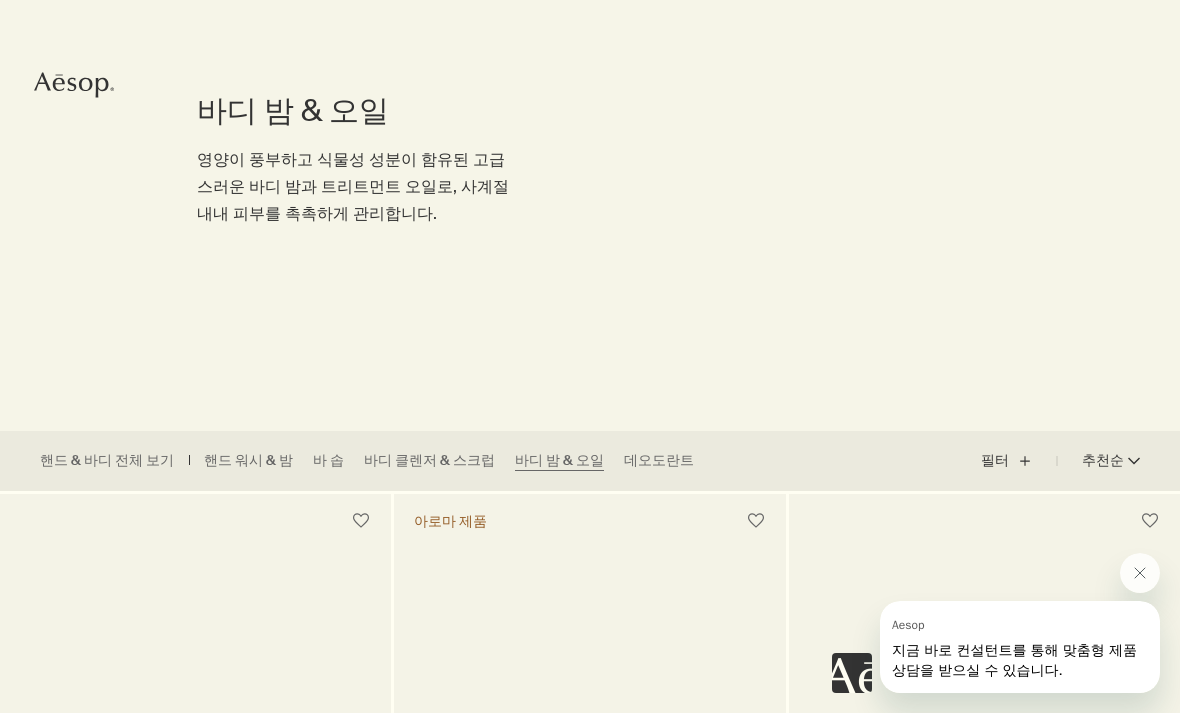 click on "데오도란트" at bounding box center (659, 461) 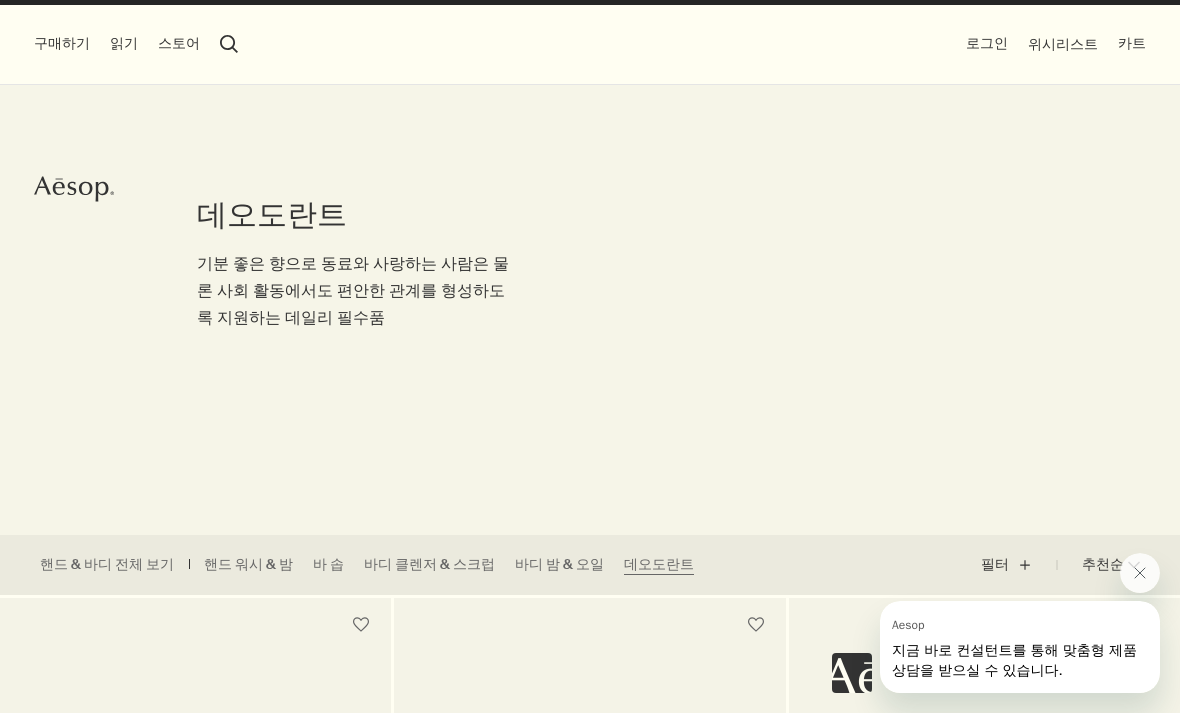 scroll, scrollTop: 40, scrollLeft: 0, axis: vertical 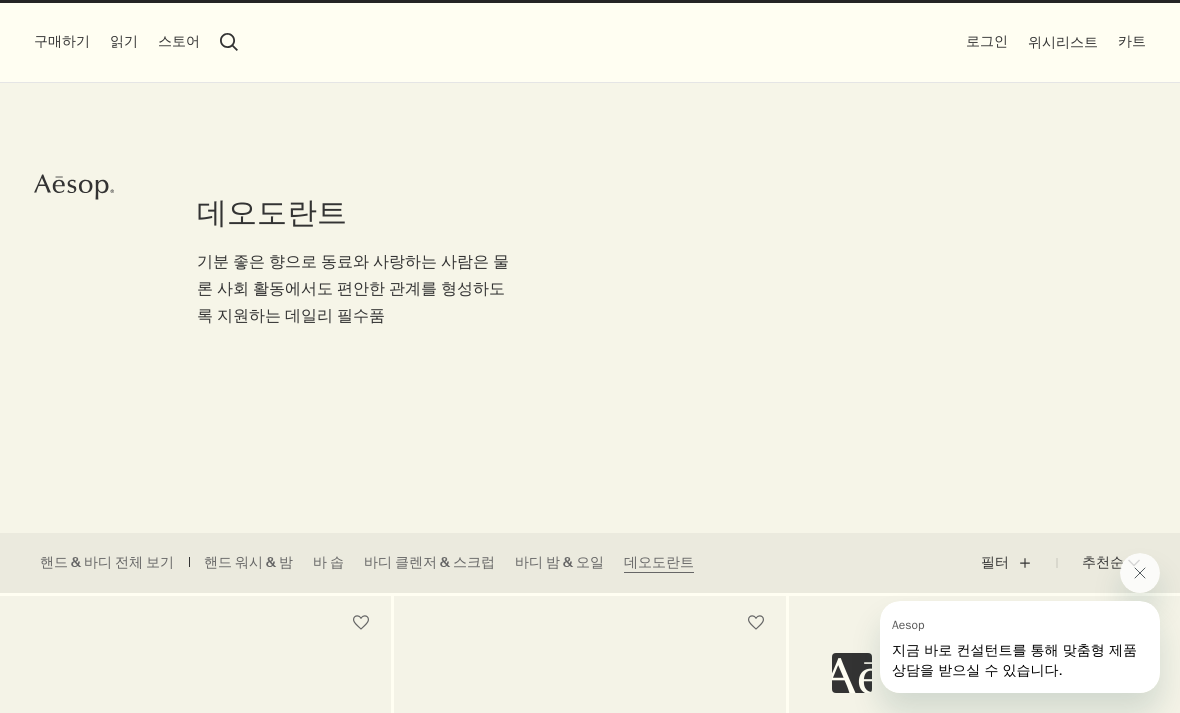click on "구매하기" at bounding box center (62, 42) 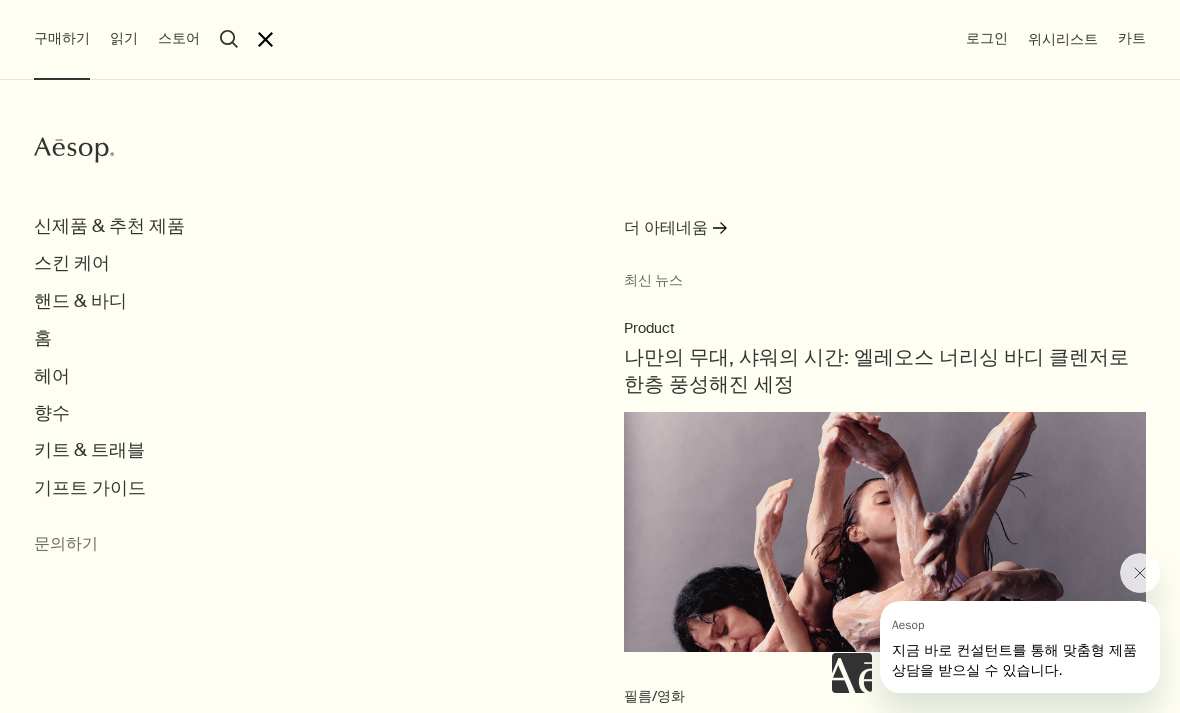 click on "향수" at bounding box center (52, 413) 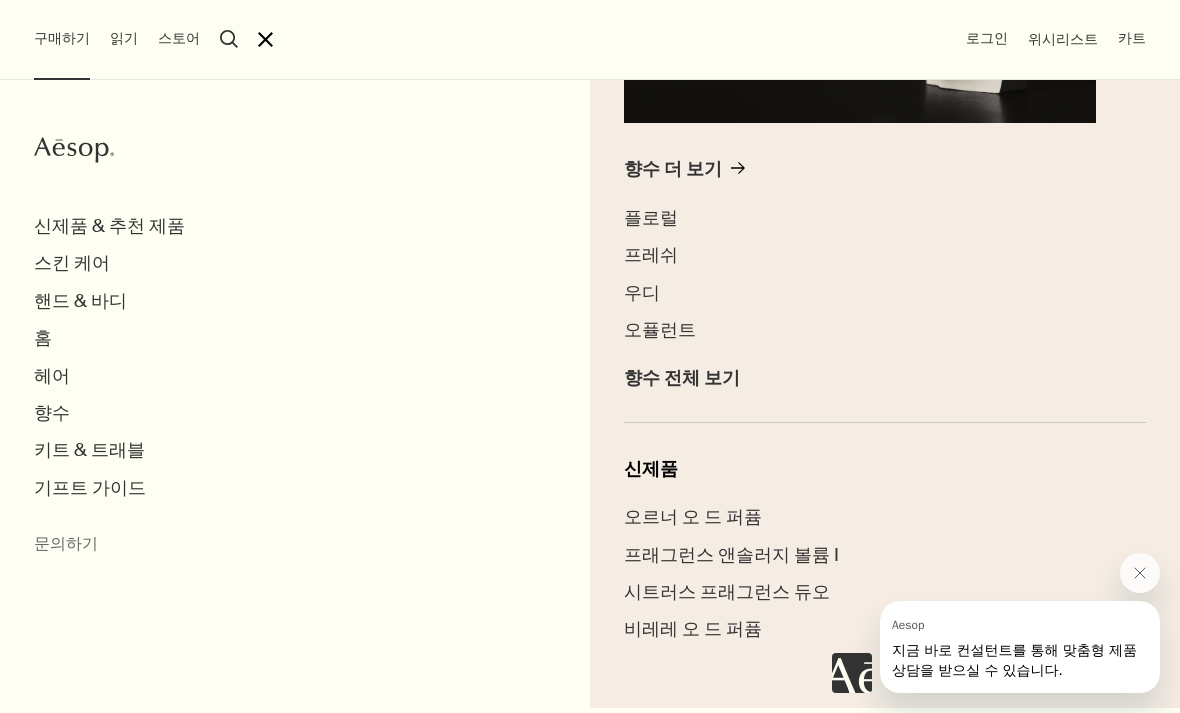 scroll, scrollTop: 452, scrollLeft: 0, axis: vertical 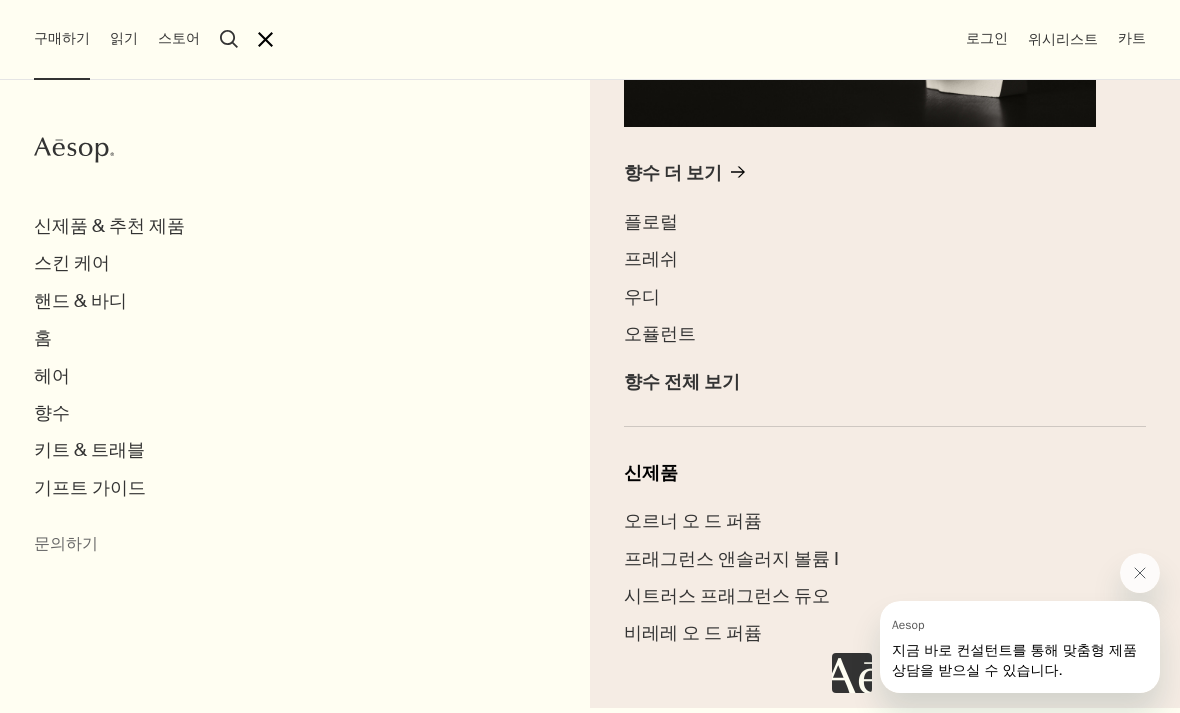 click on "향수 전체 보기" at bounding box center [682, 382] 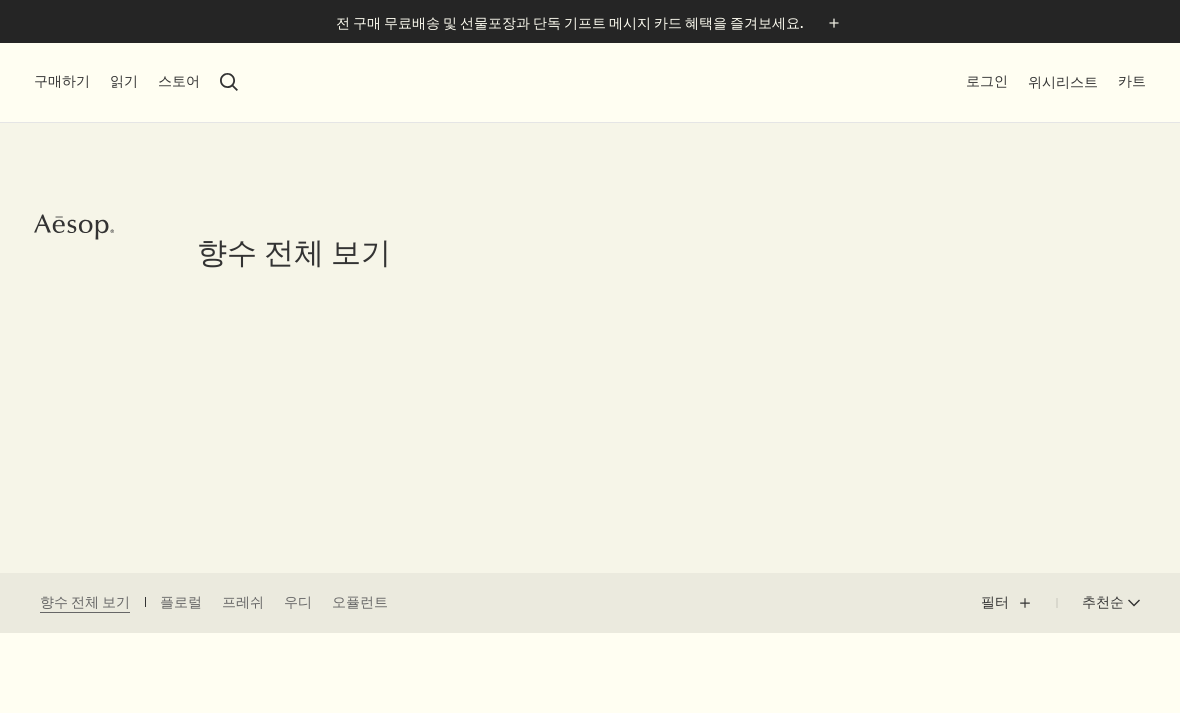 scroll, scrollTop: 57, scrollLeft: 0, axis: vertical 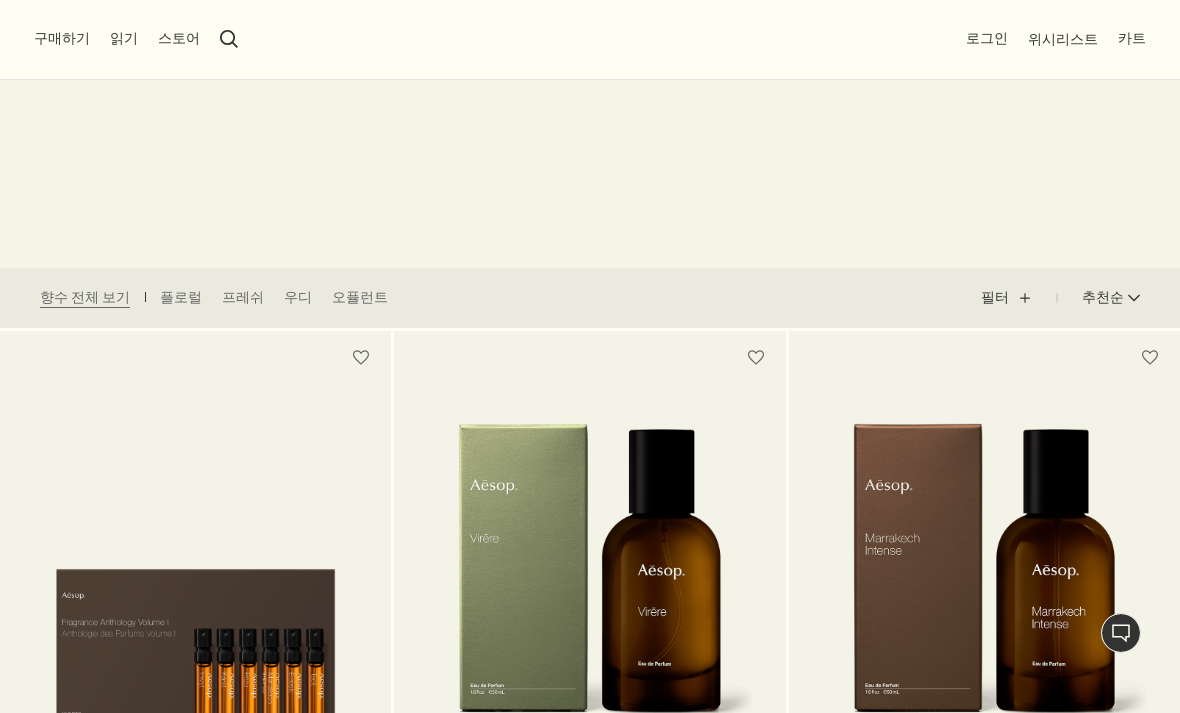 click on "구매하기" at bounding box center (62, 39) 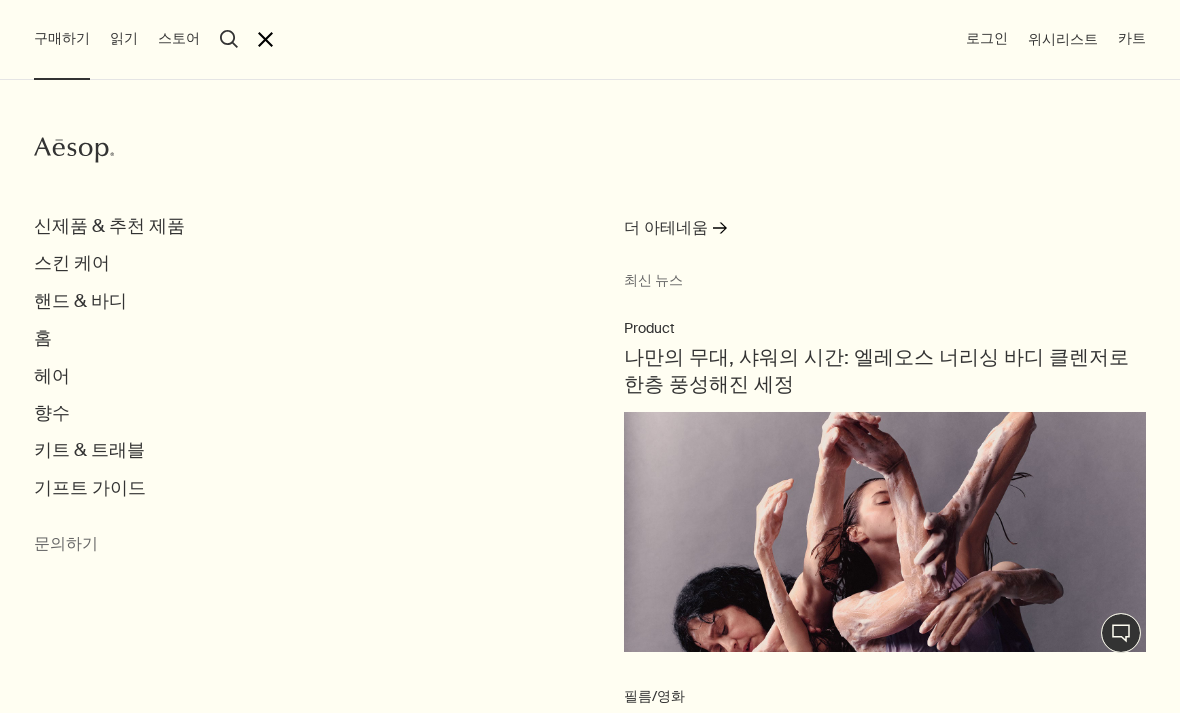 click on "홈" at bounding box center (43, 338) 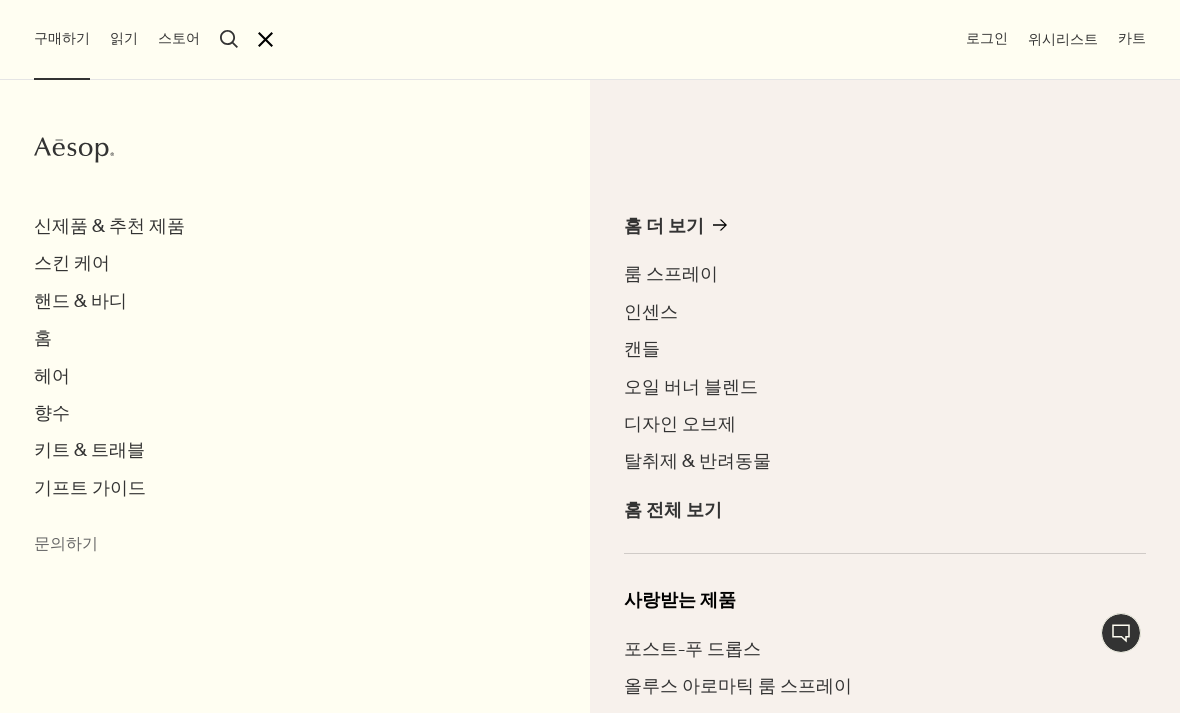click on "홈 더 보기" at bounding box center (664, 226) 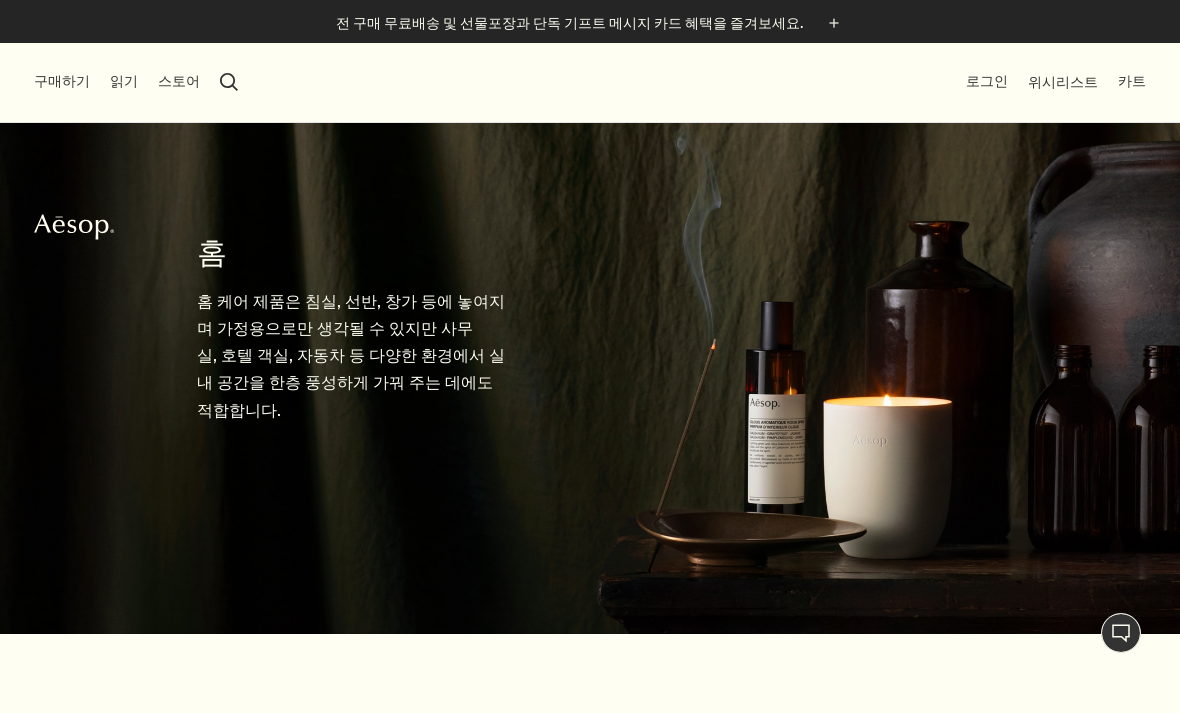 scroll, scrollTop: 0, scrollLeft: 0, axis: both 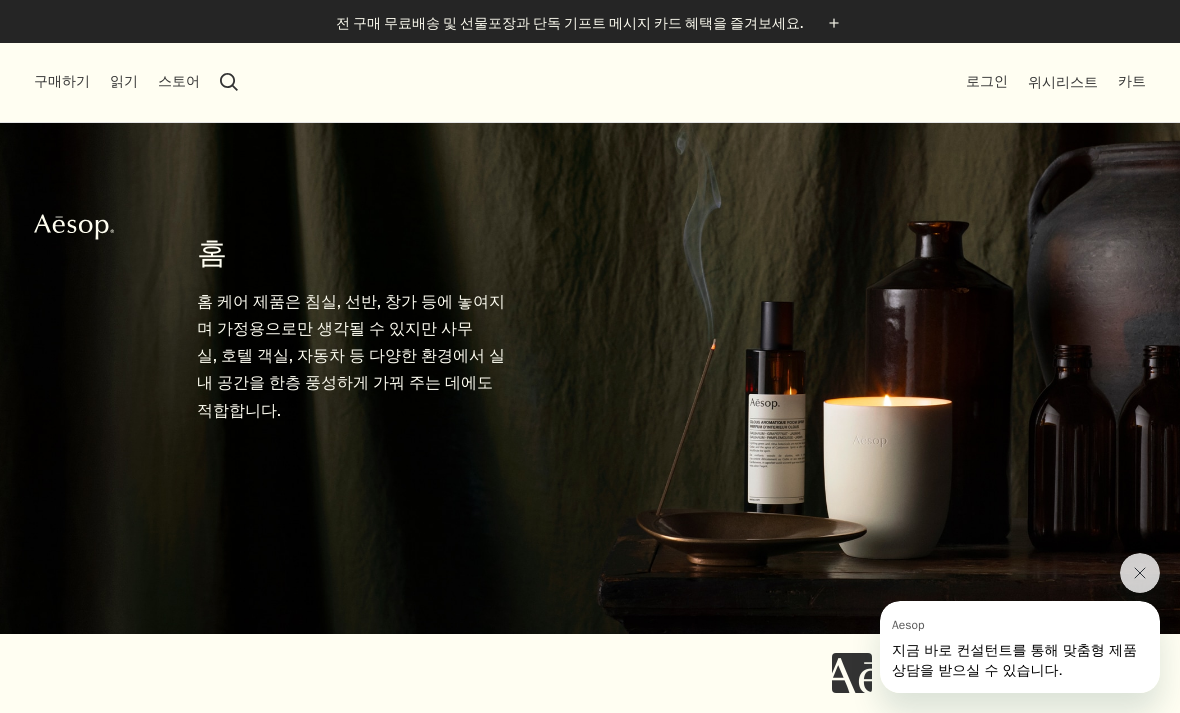 click on "구매하기" at bounding box center (62, 82) 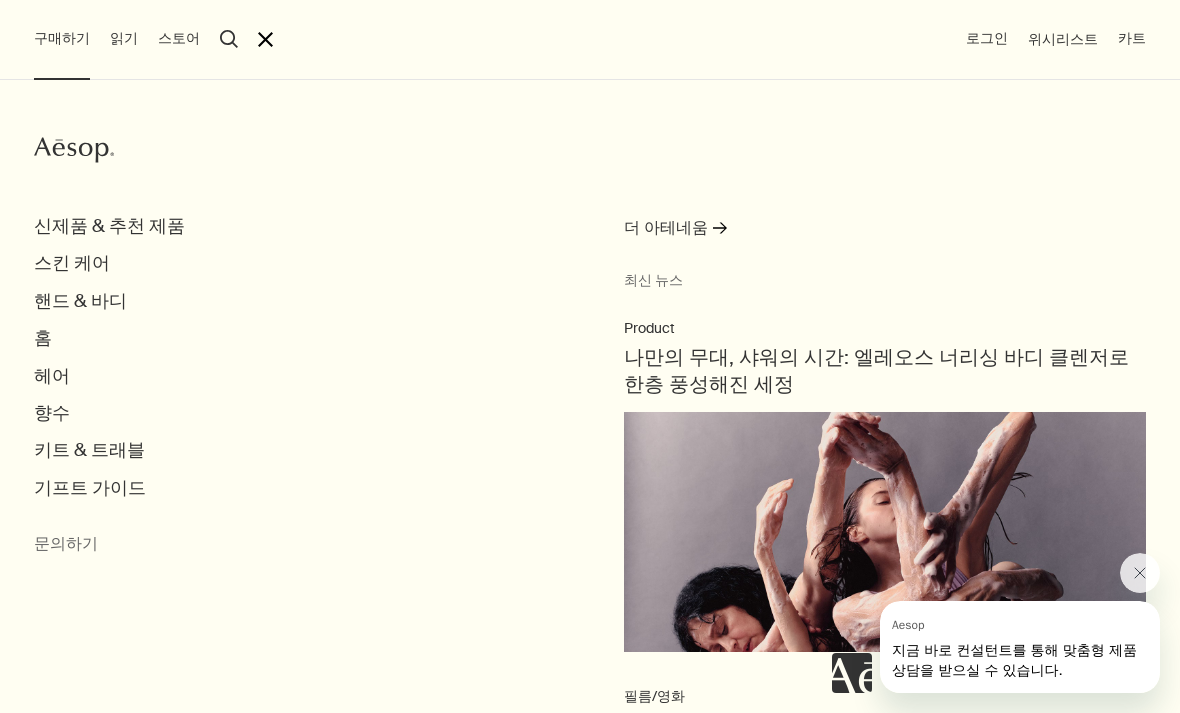 click on "헤어" at bounding box center (52, 376) 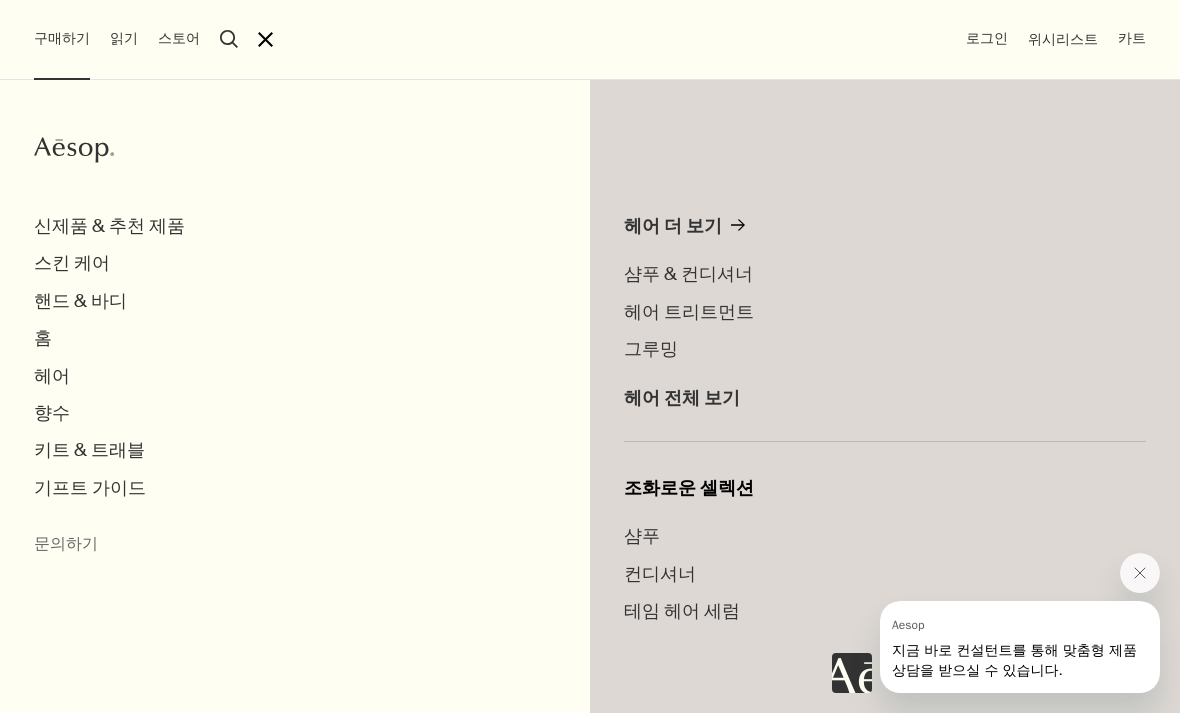 click on "헤어 더 보기" at bounding box center [673, 226] 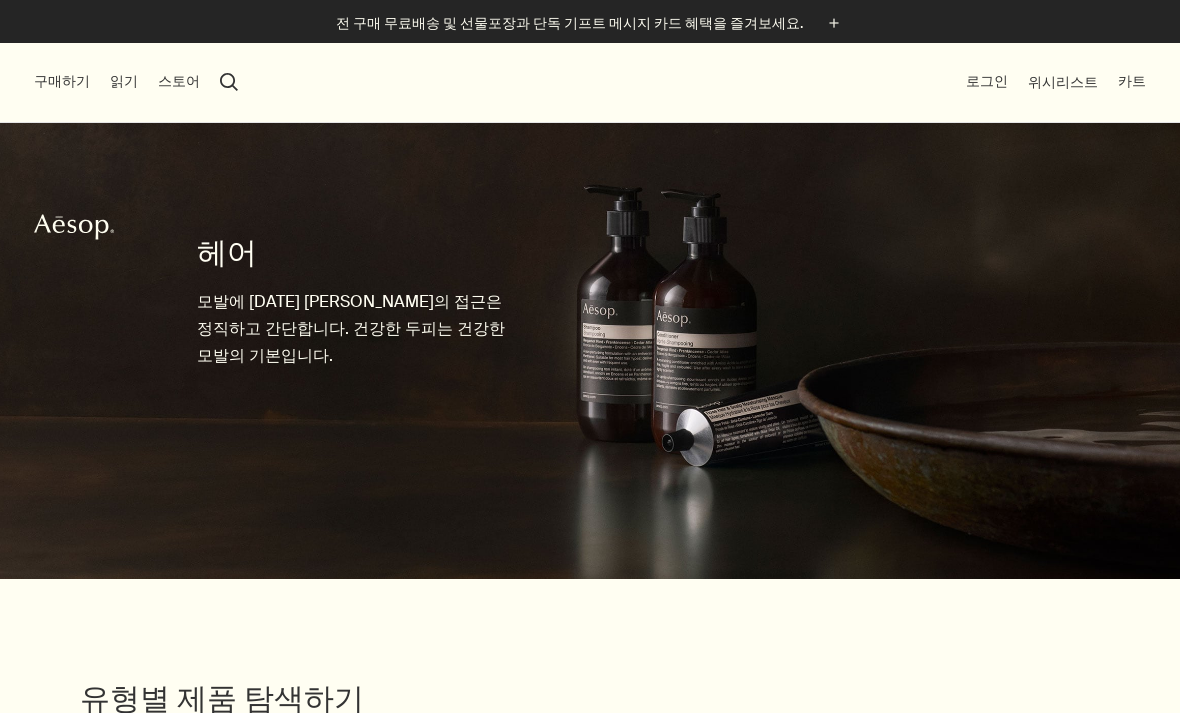scroll, scrollTop: 0, scrollLeft: 0, axis: both 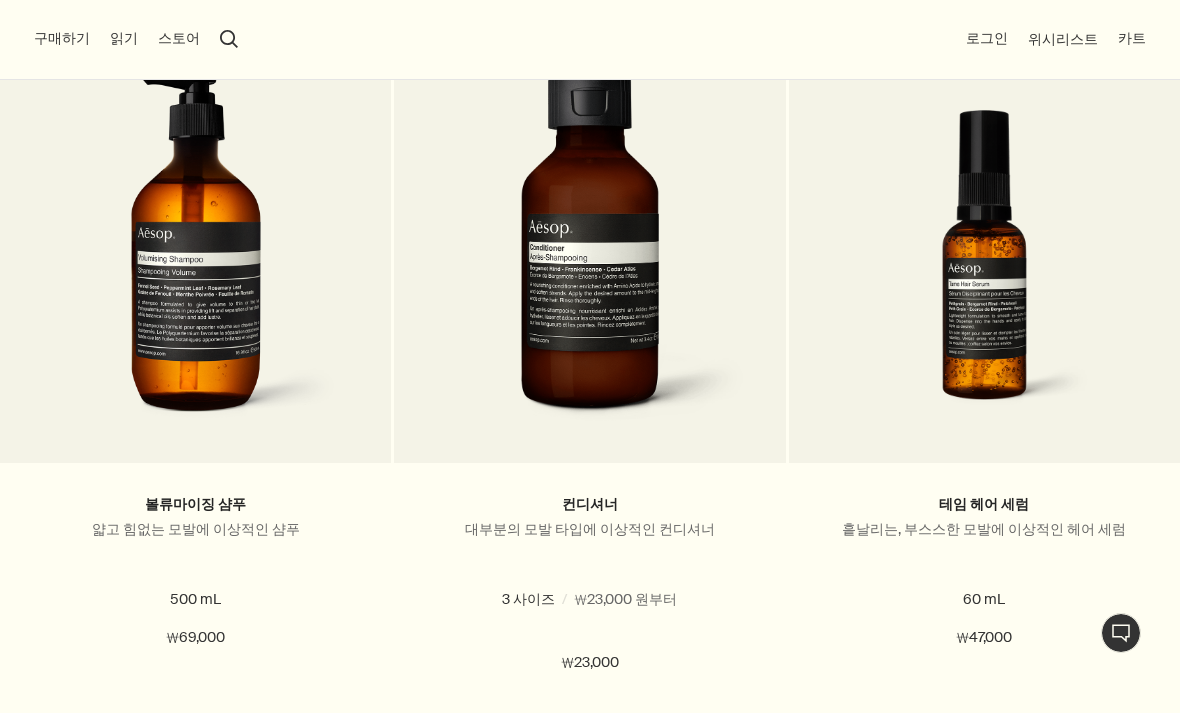 click on "500mL (펌프 미포함)" at bounding box center (596, 625) 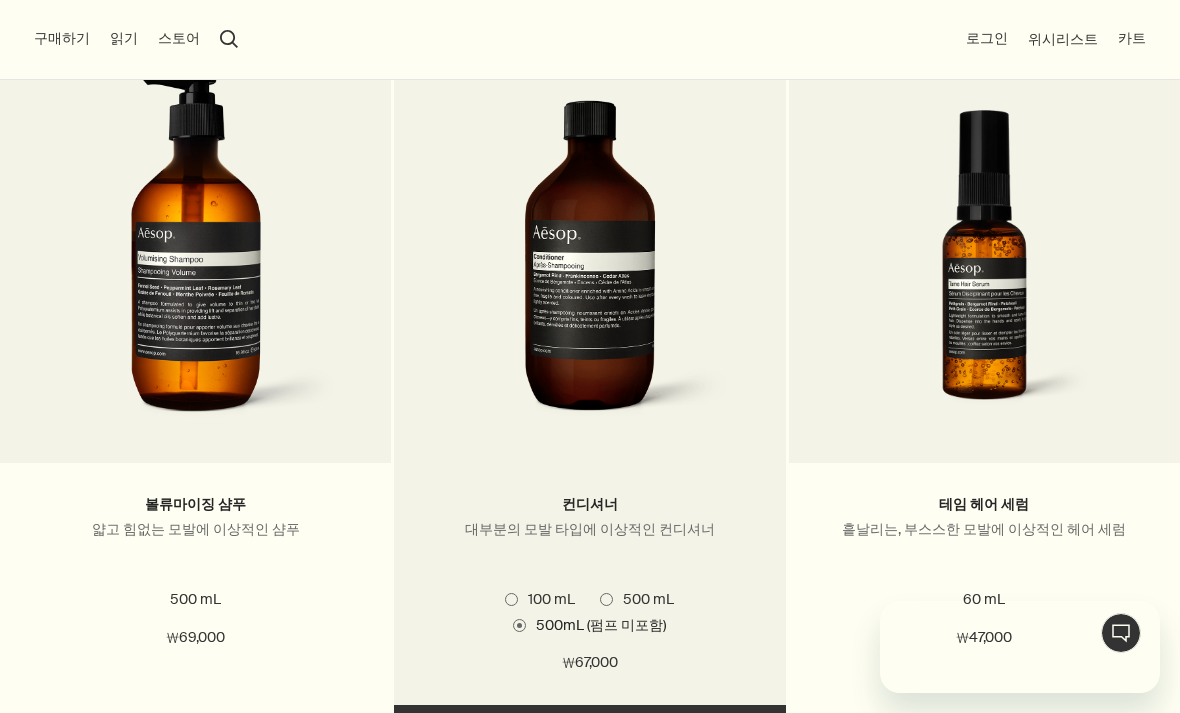scroll, scrollTop: 0, scrollLeft: 0, axis: both 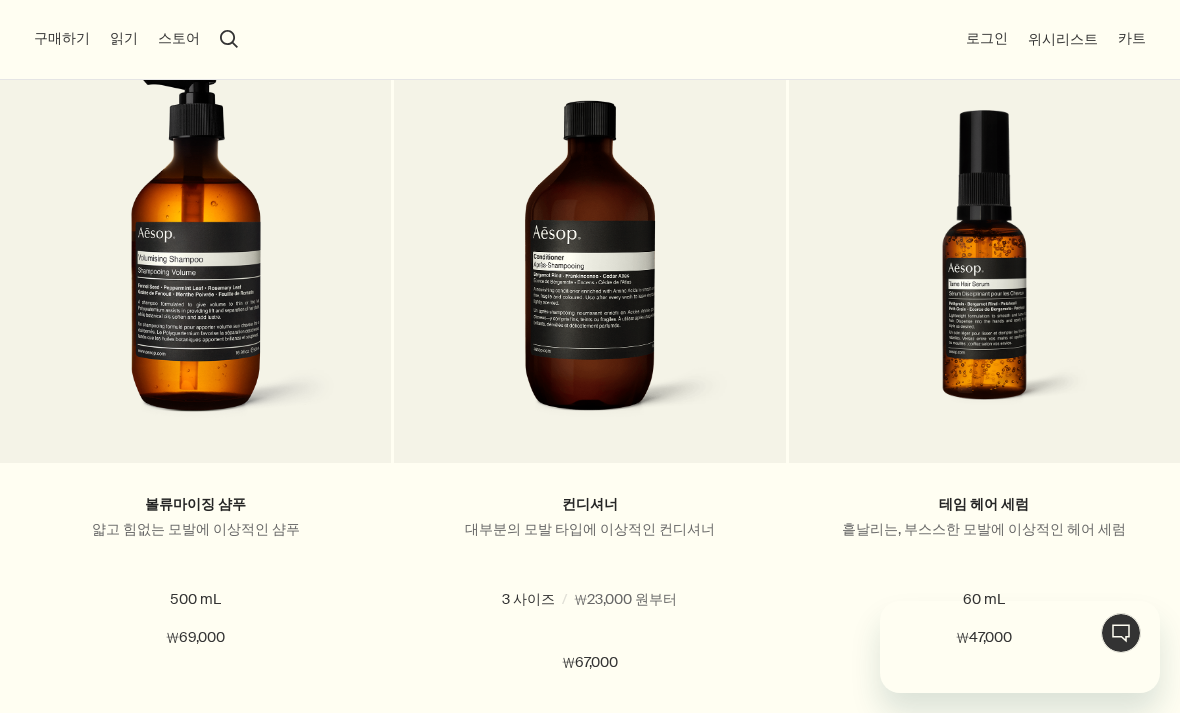 click on "500 mL" at bounding box center [637, 599] 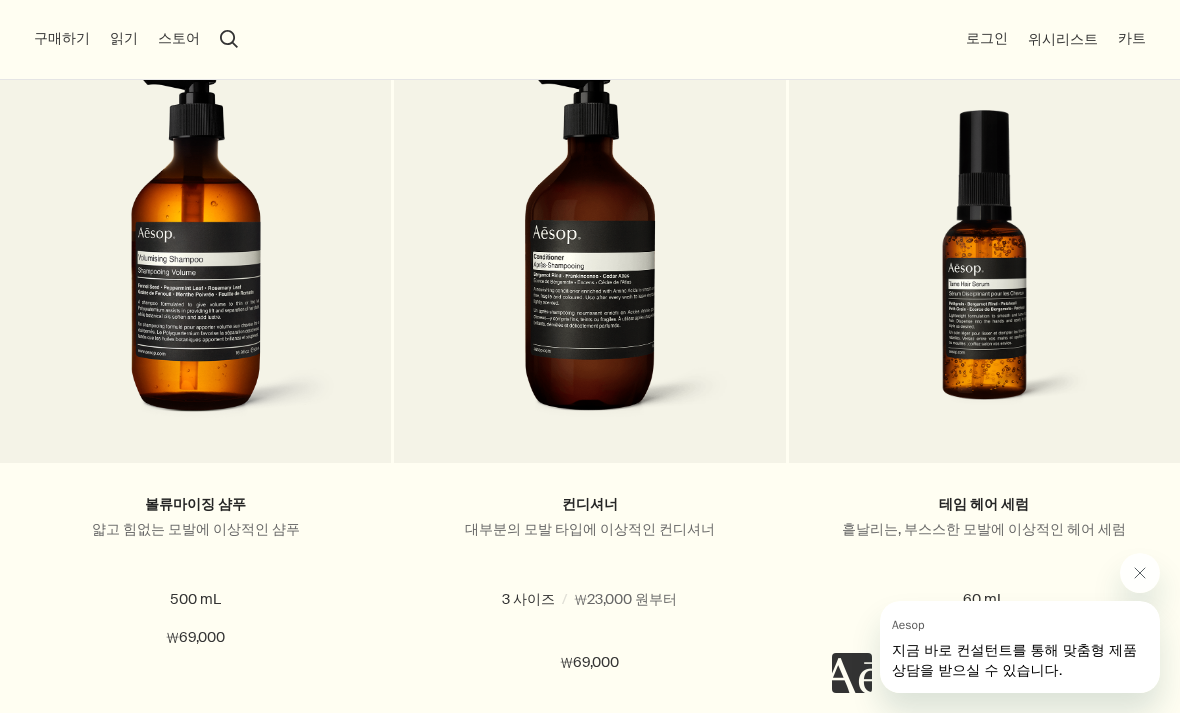 click on "500mL (펌프 미포함)" at bounding box center [596, 625] 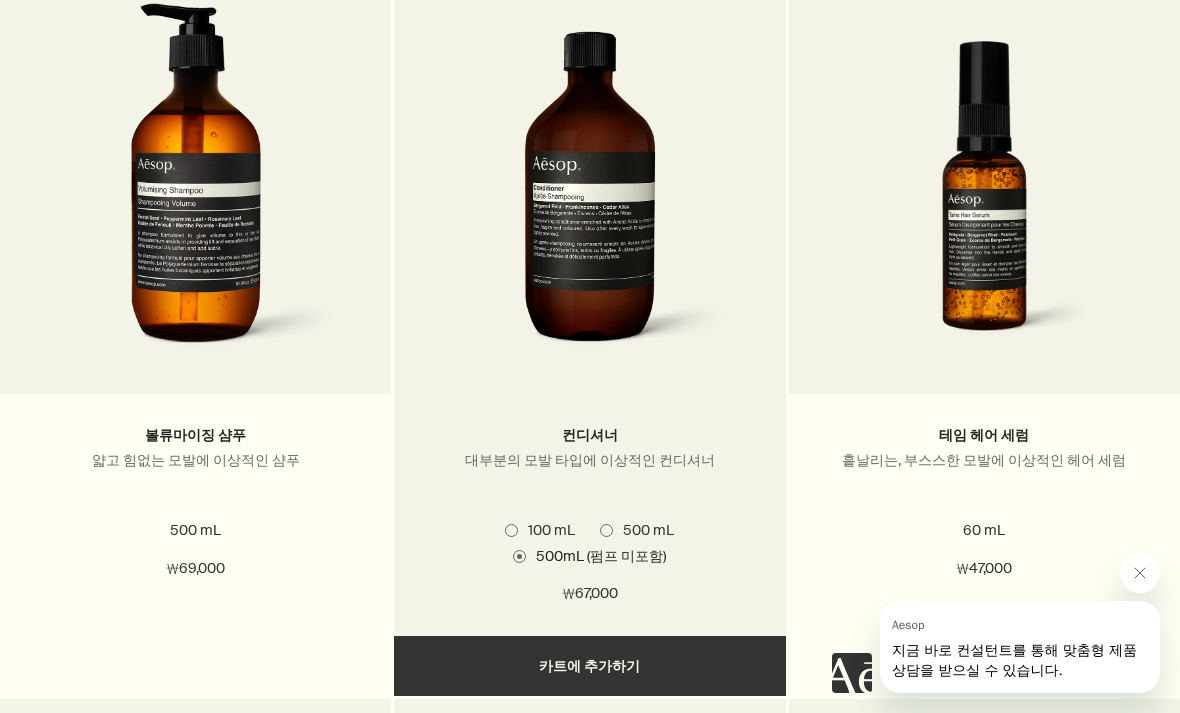 scroll, scrollTop: 2781, scrollLeft: 0, axis: vertical 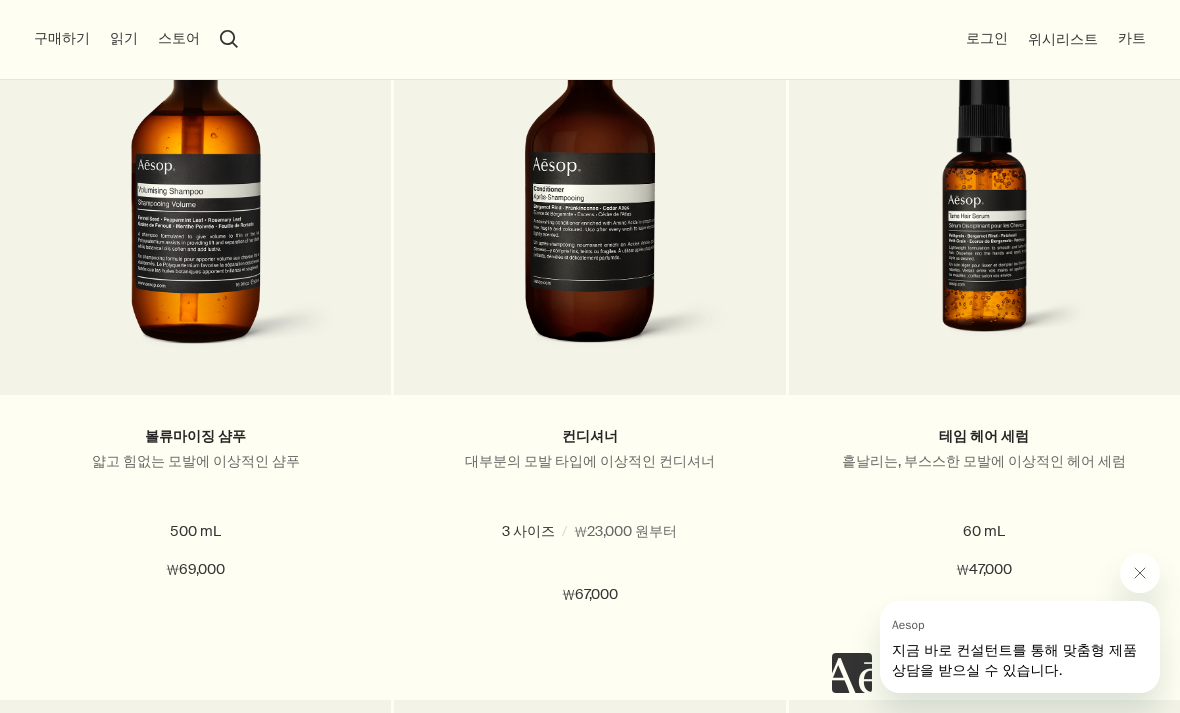click at bounding box center (511, 531) 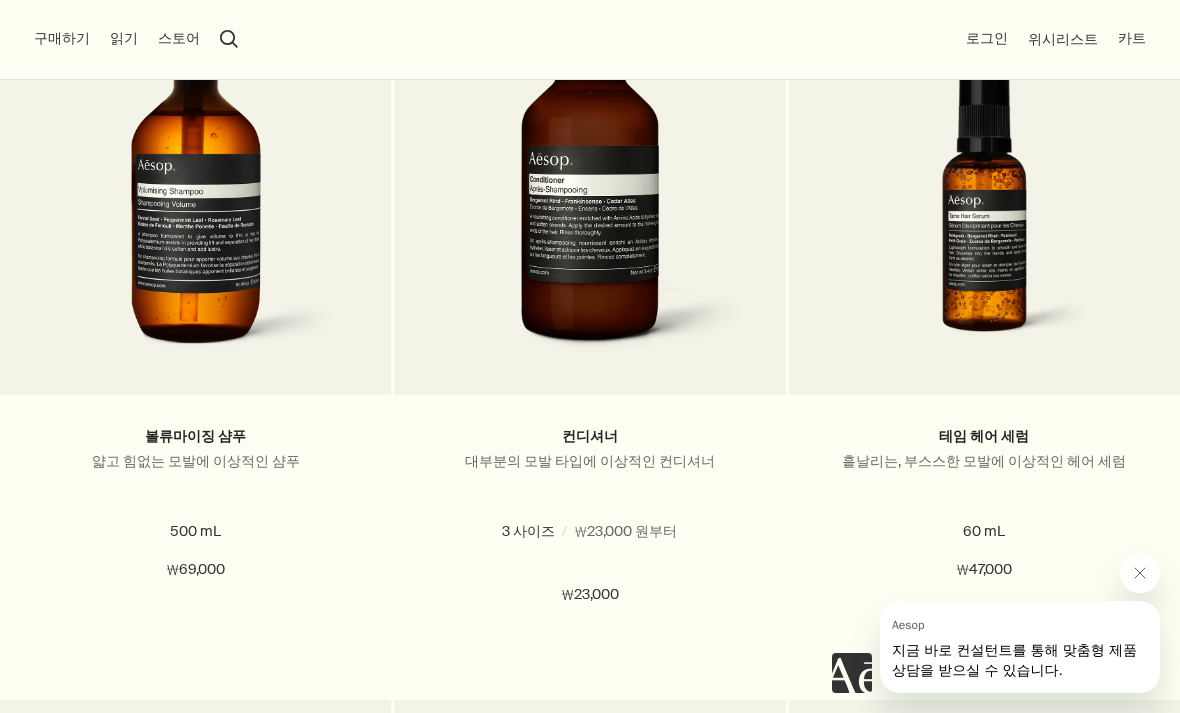 click at bounding box center (519, 557) 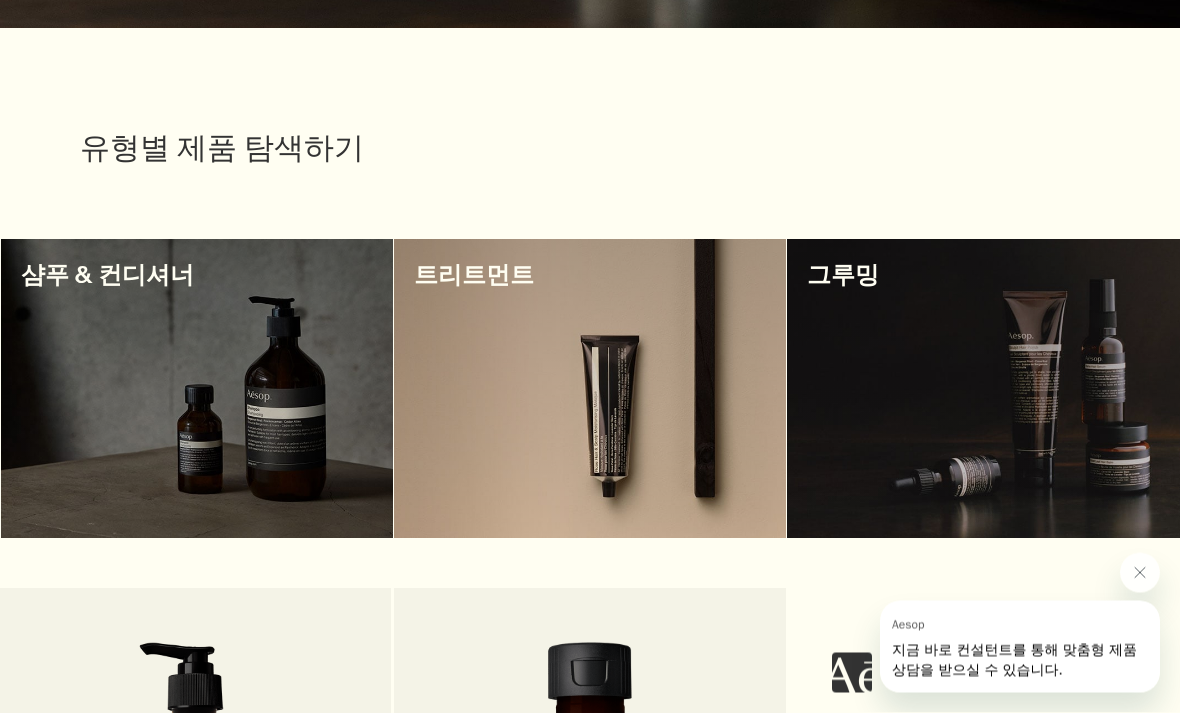 scroll, scrollTop: 553, scrollLeft: 0, axis: vertical 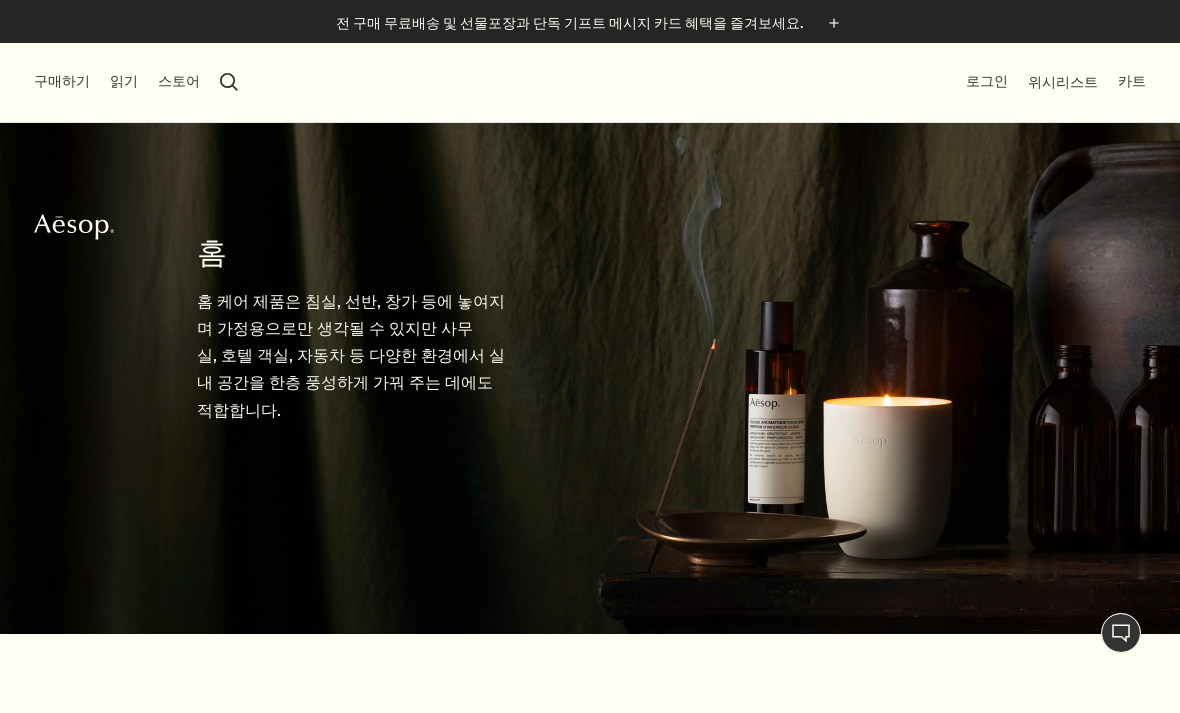 click on "구매하기" at bounding box center (62, 82) 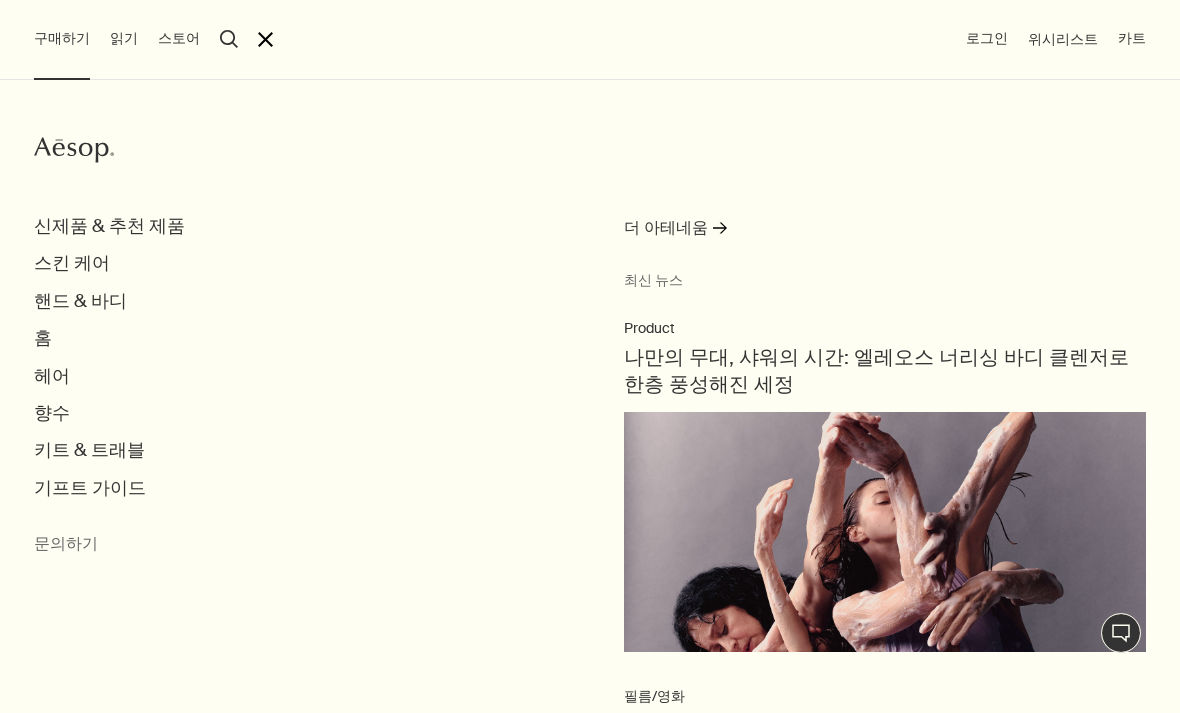 click on "핸드 & 바디" at bounding box center [80, 301] 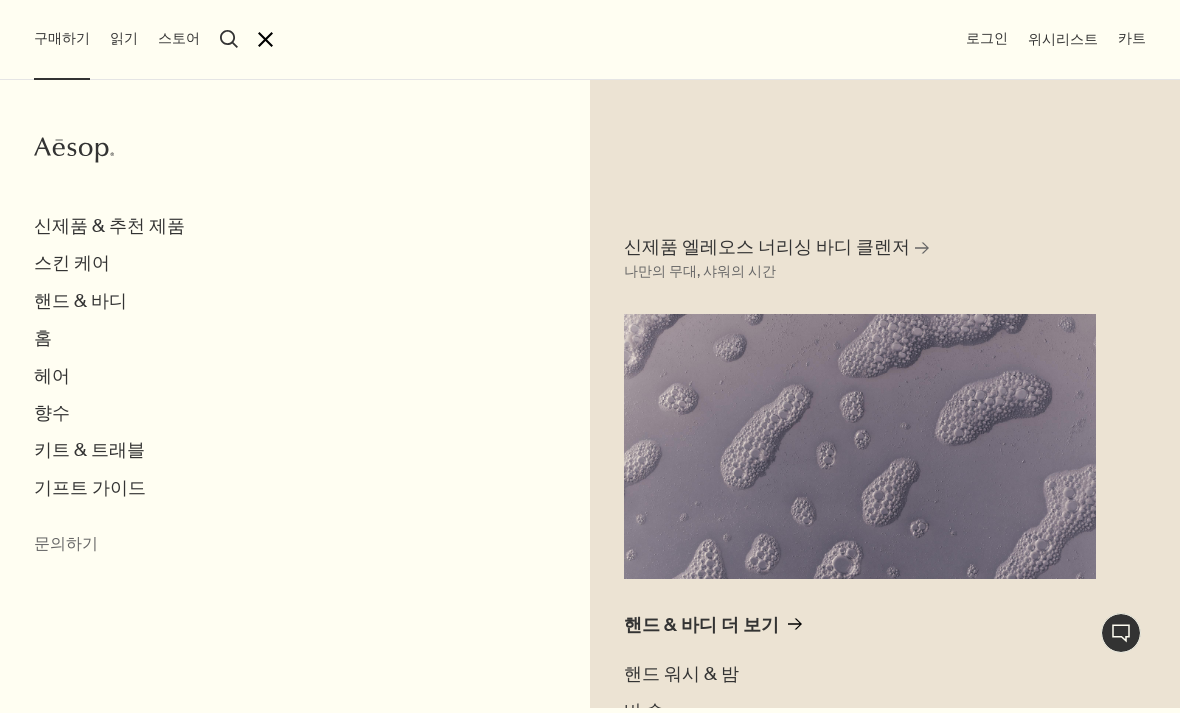 click on "핸드 & 바디 더 보기" at bounding box center (701, 625) 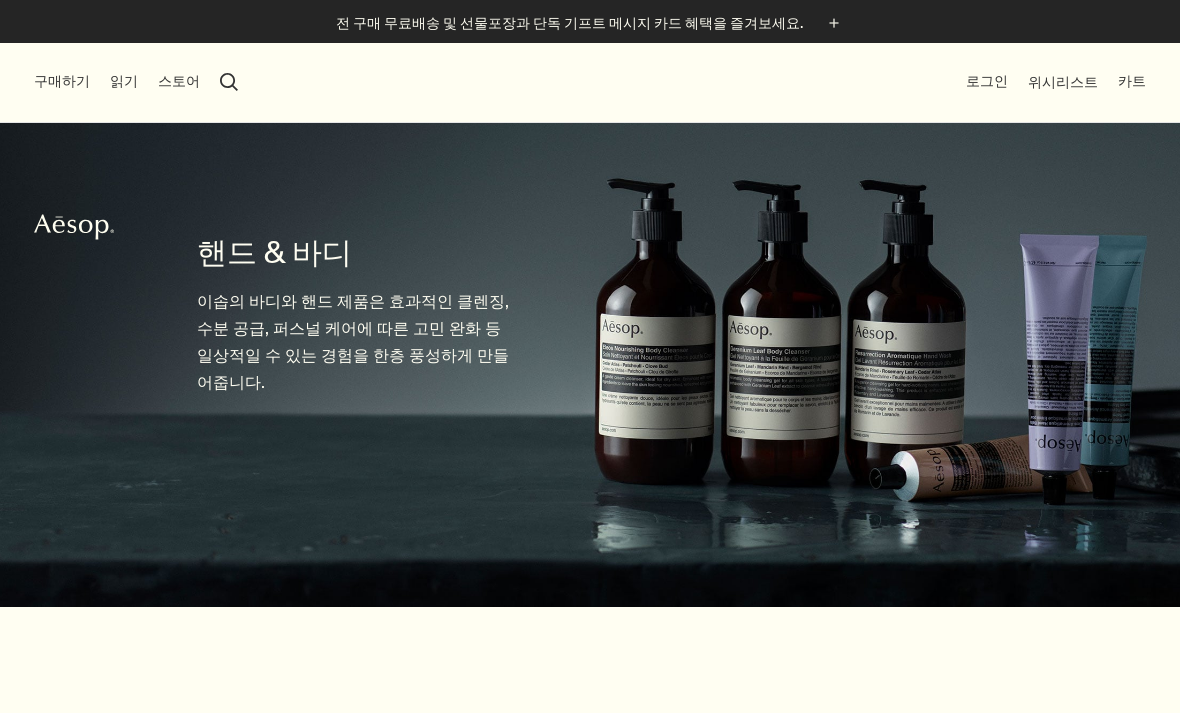 scroll, scrollTop: 79, scrollLeft: 0, axis: vertical 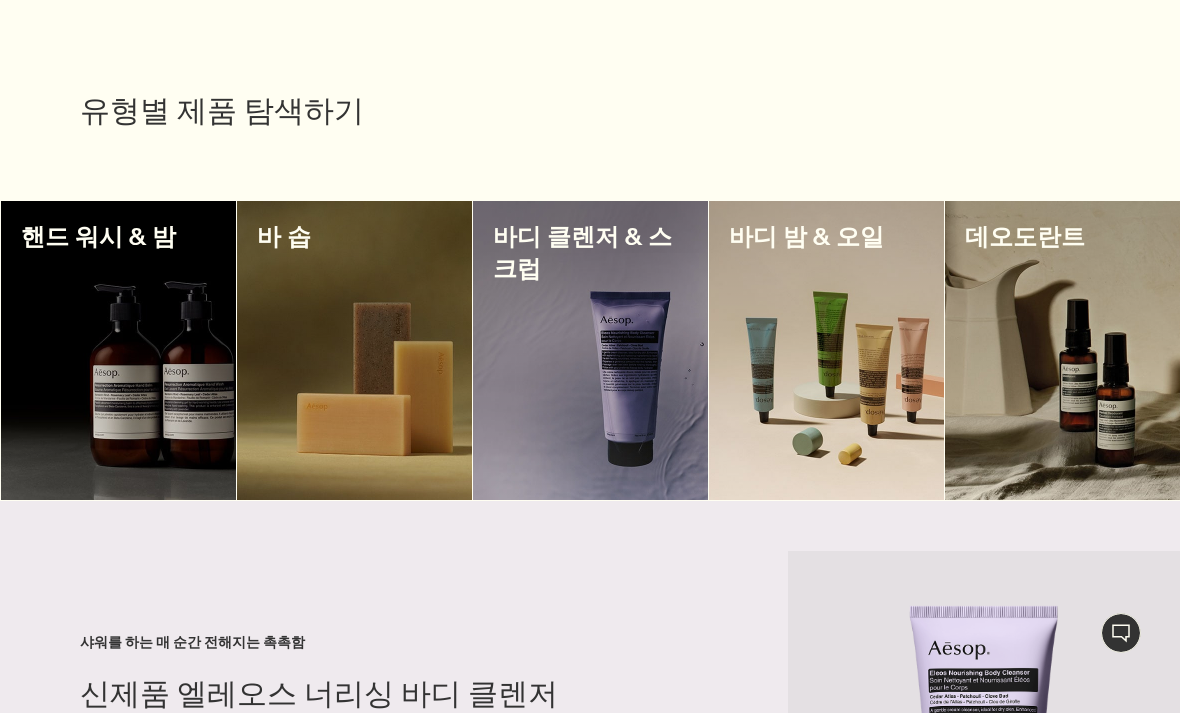 click at bounding box center [826, 350] 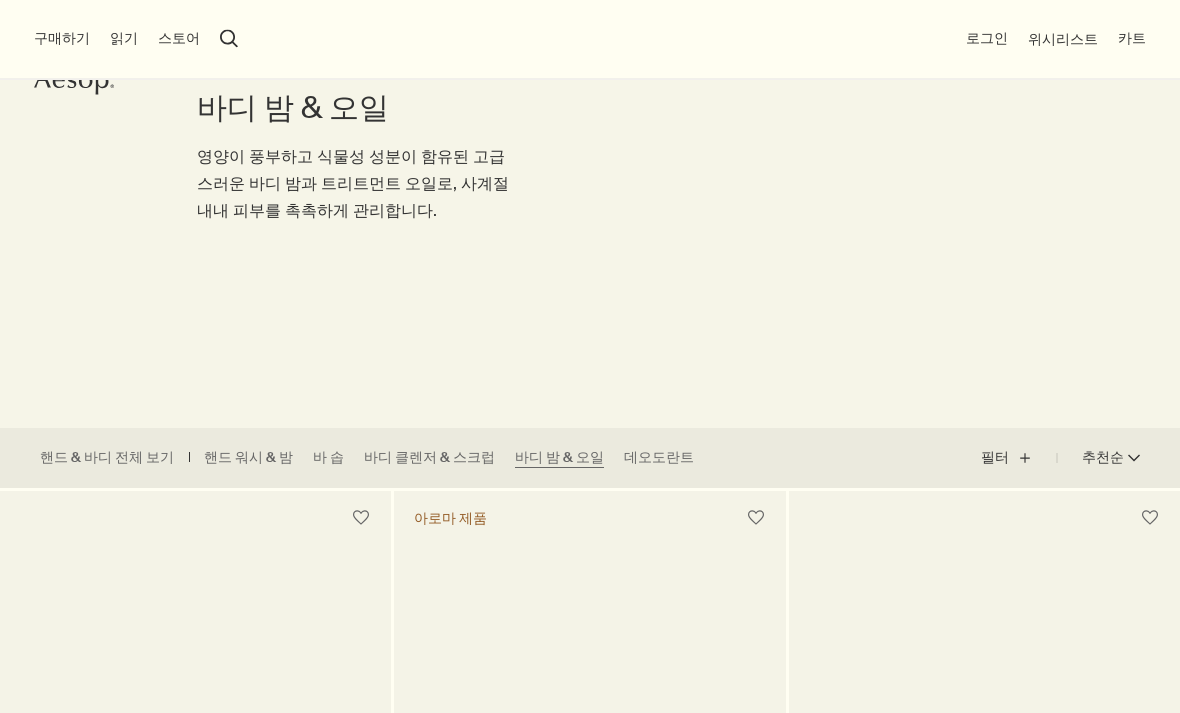 scroll, scrollTop: 0, scrollLeft: 0, axis: both 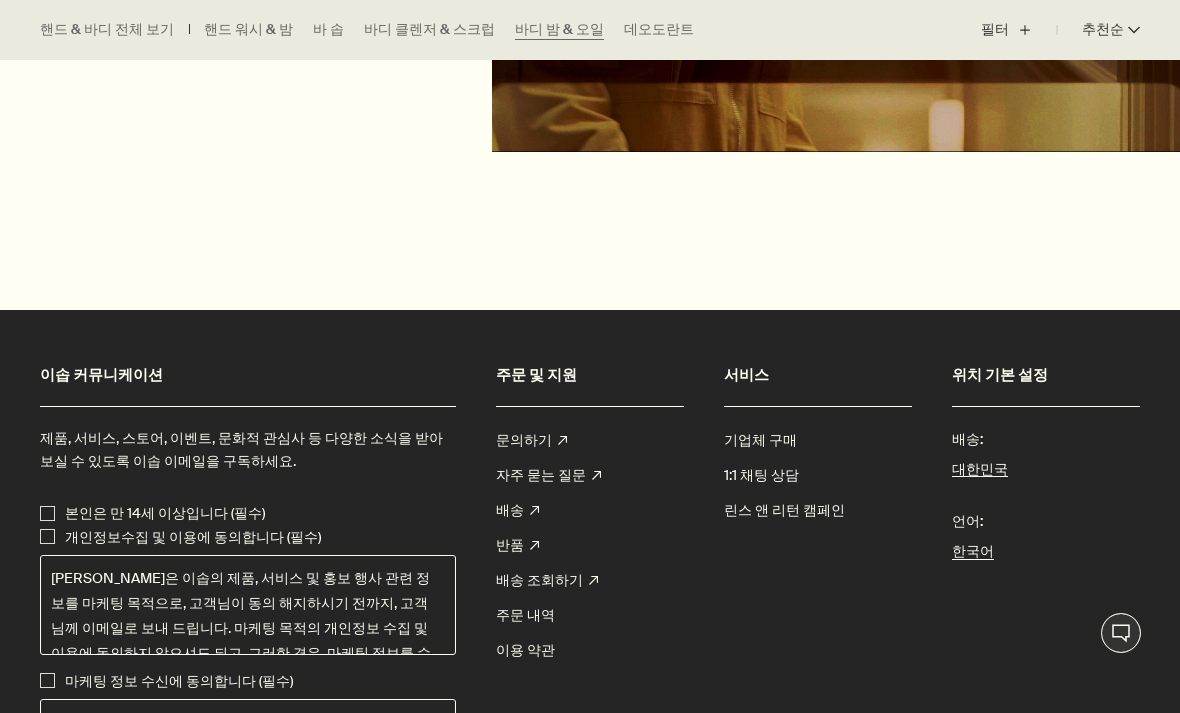 click on "자주 묻는 질문   rightUpArrow" at bounding box center [548, 475] 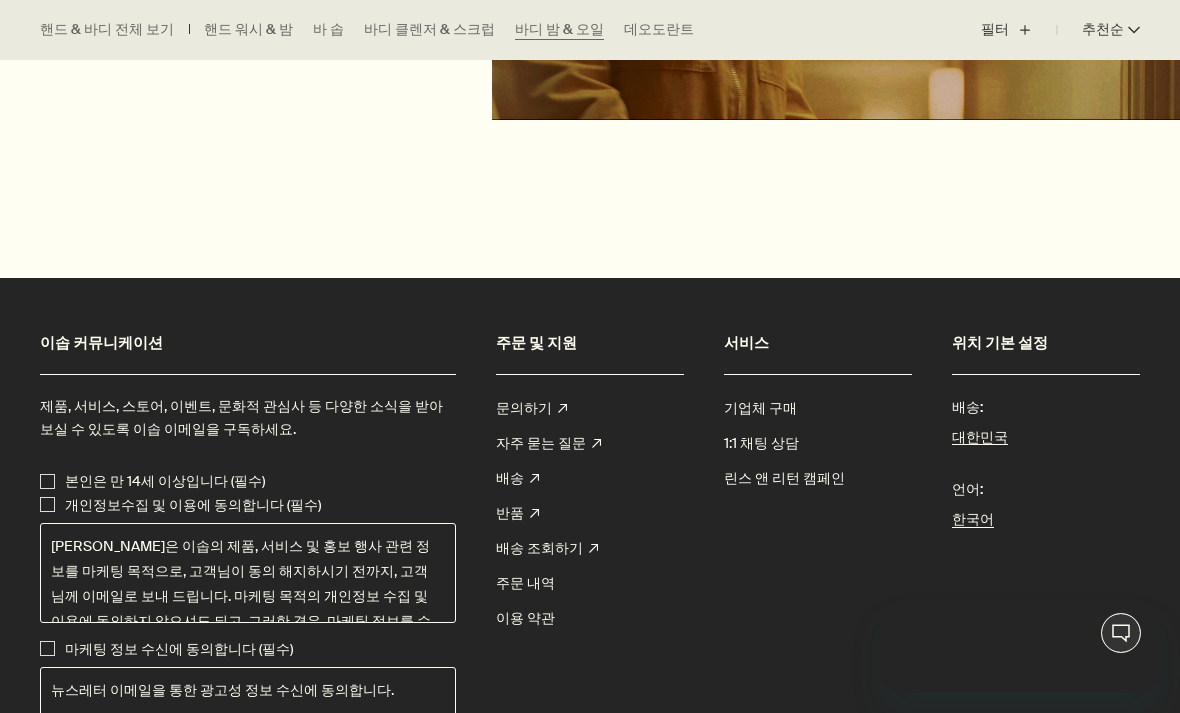scroll, scrollTop: 0, scrollLeft: 0, axis: both 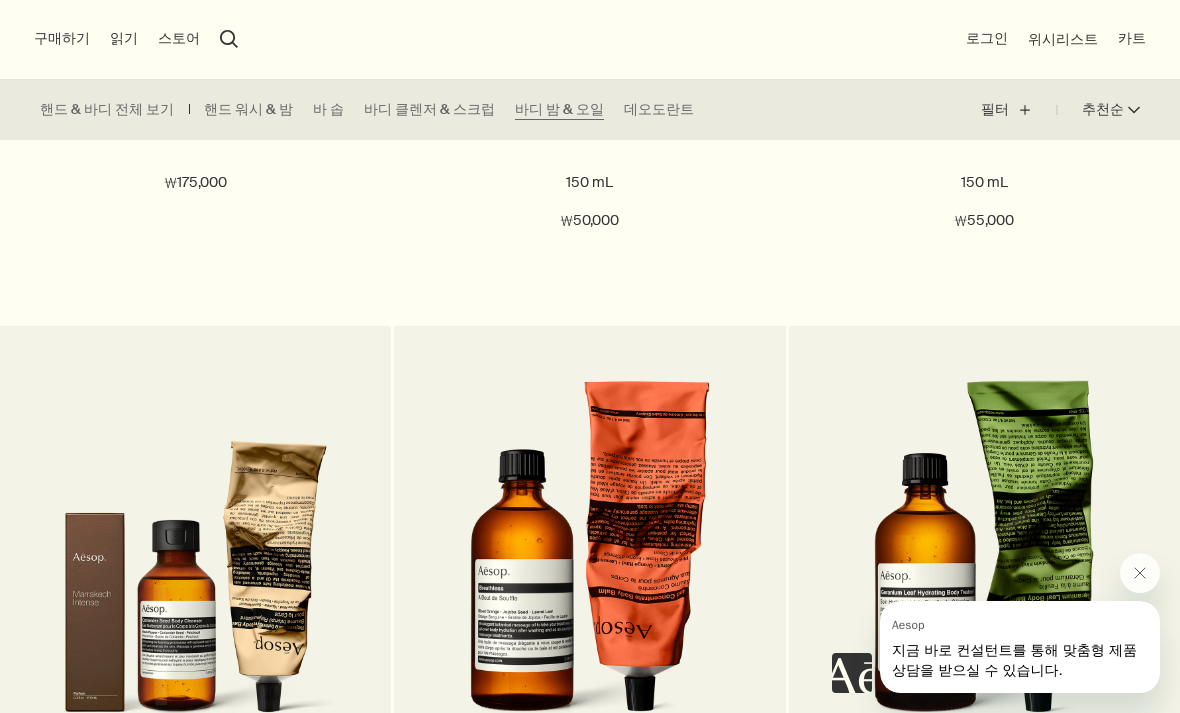 click on "스토어" at bounding box center [179, 39] 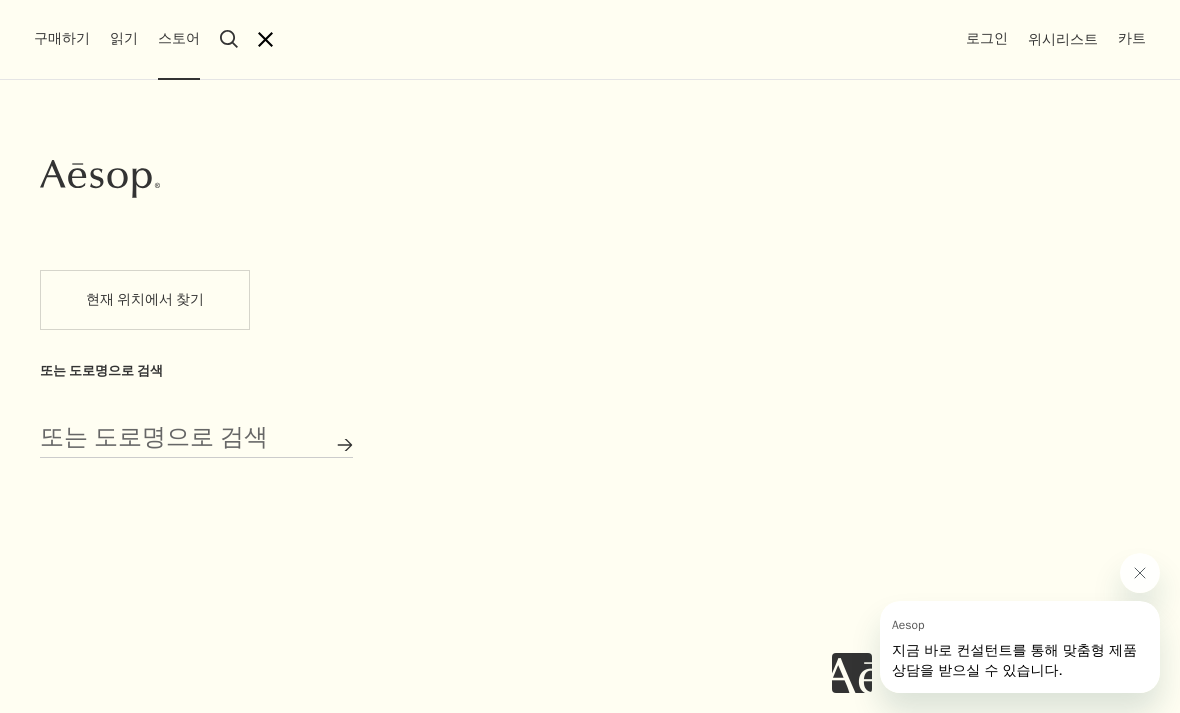 click on "현재 위치에서 찾기" at bounding box center (145, 300) 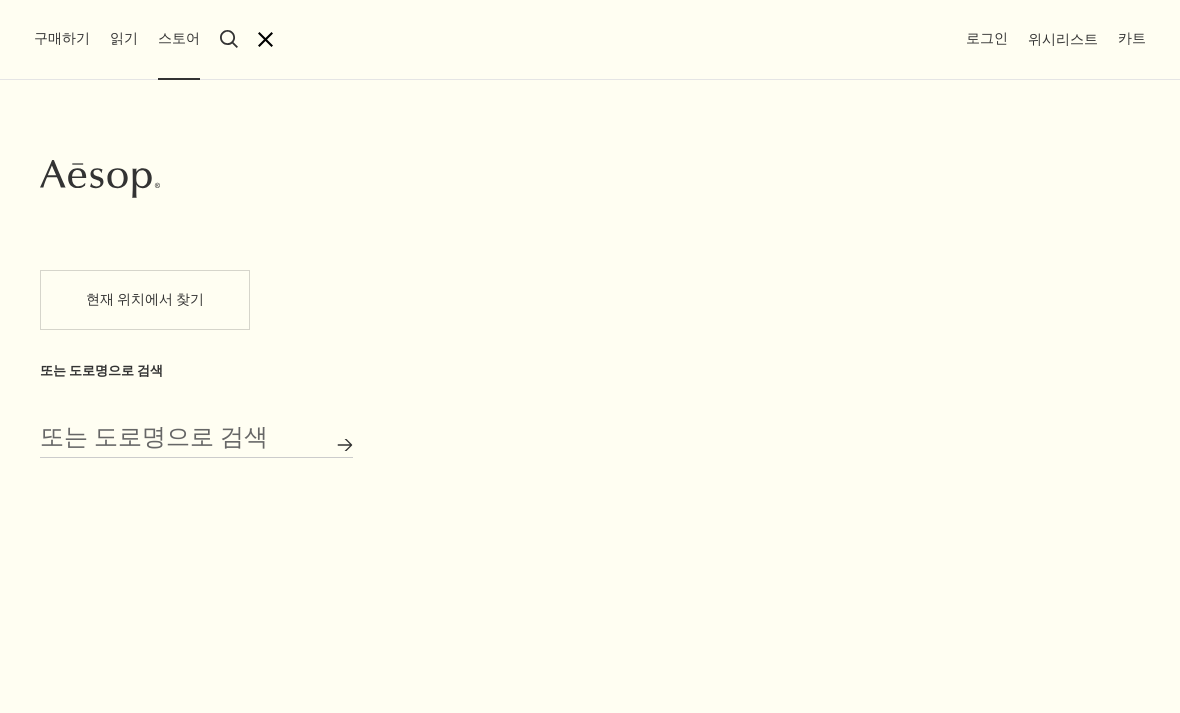 scroll, scrollTop: 0, scrollLeft: 0, axis: both 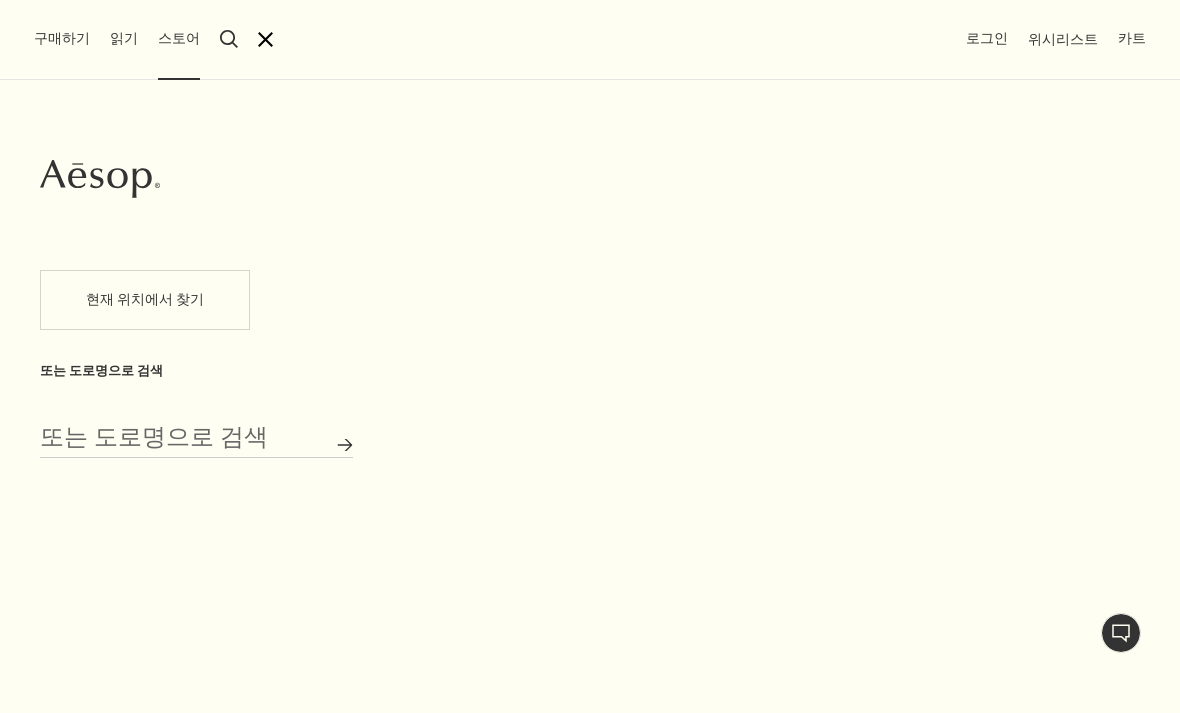 click on "현재 위치에서 찾기" at bounding box center [145, 300] 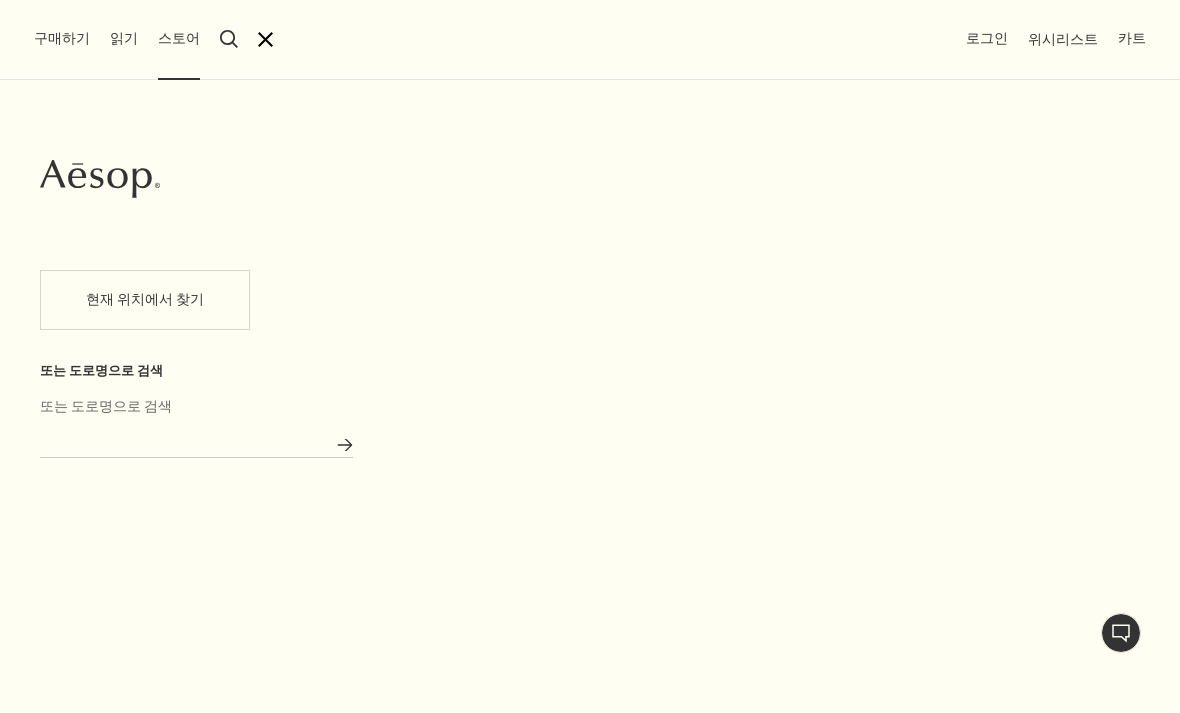 click on "또는 도로명으로 검색" at bounding box center (196, 442) 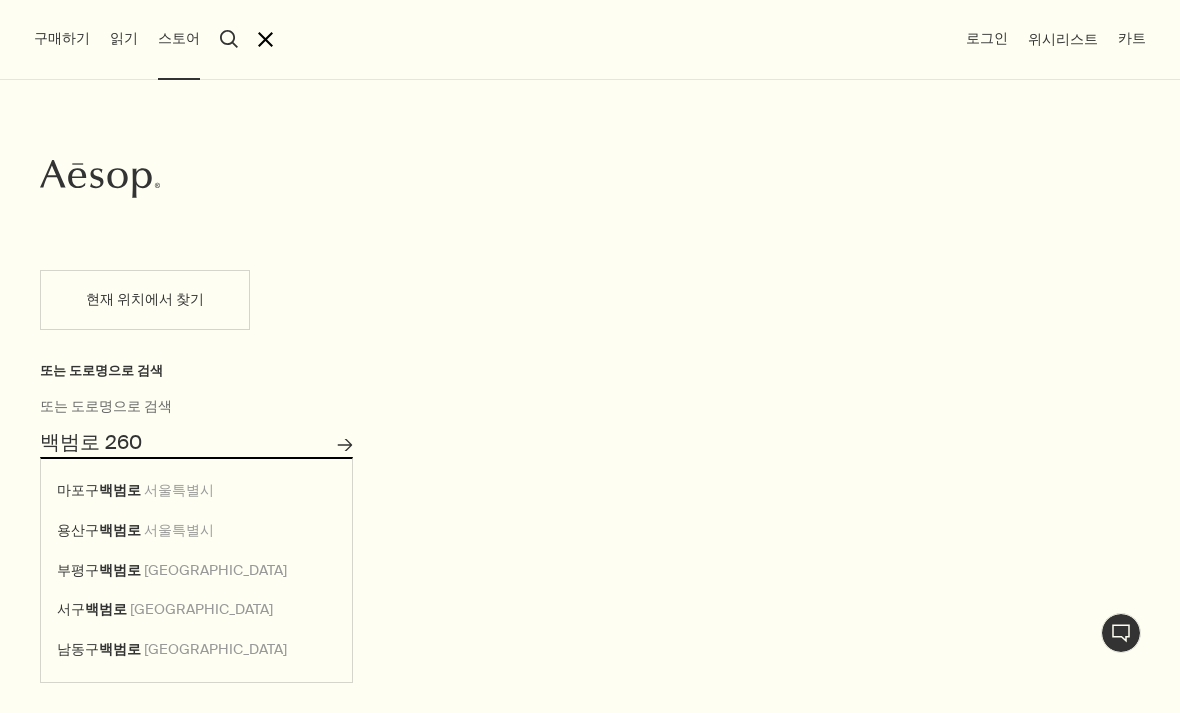 type on "서울특별시 용산구 백범로" 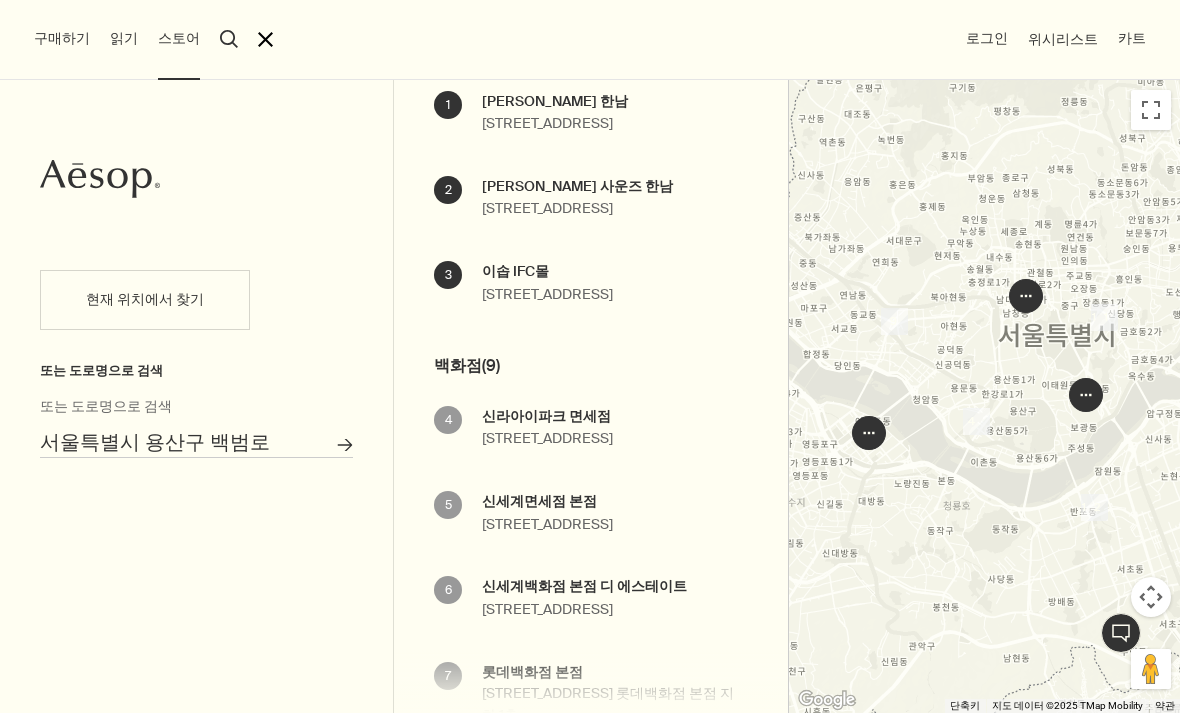 scroll, scrollTop: 201, scrollLeft: 0, axis: vertical 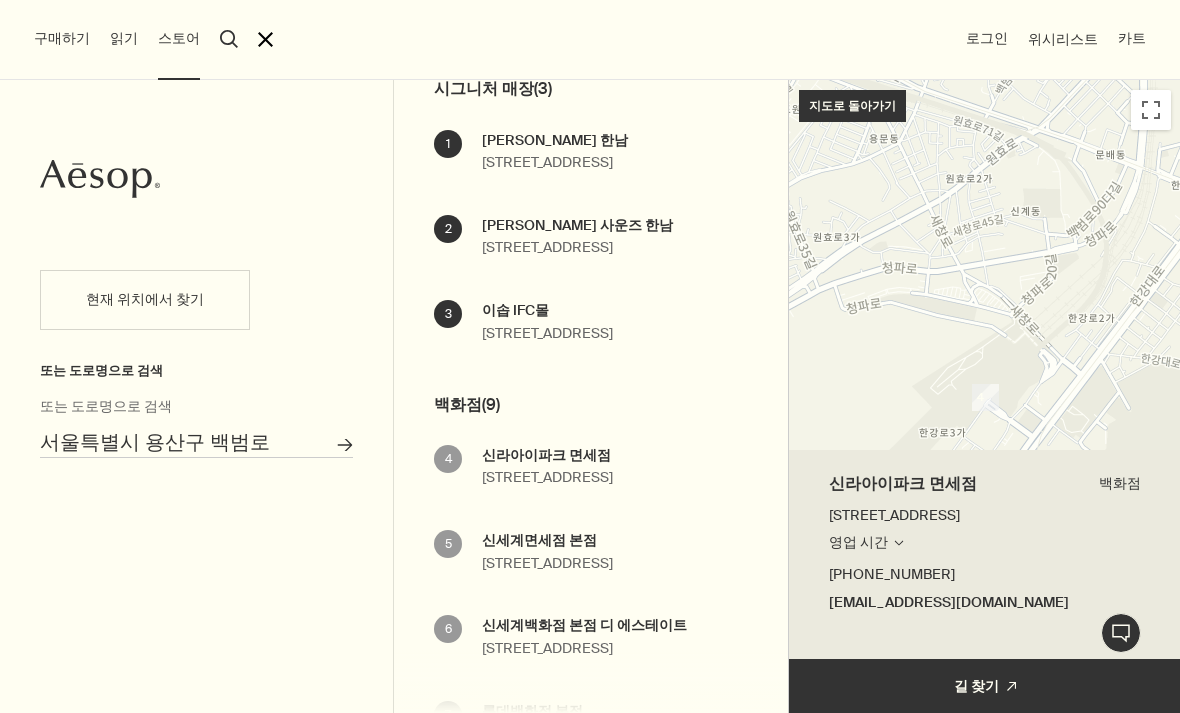 click at bounding box center [985, 265] 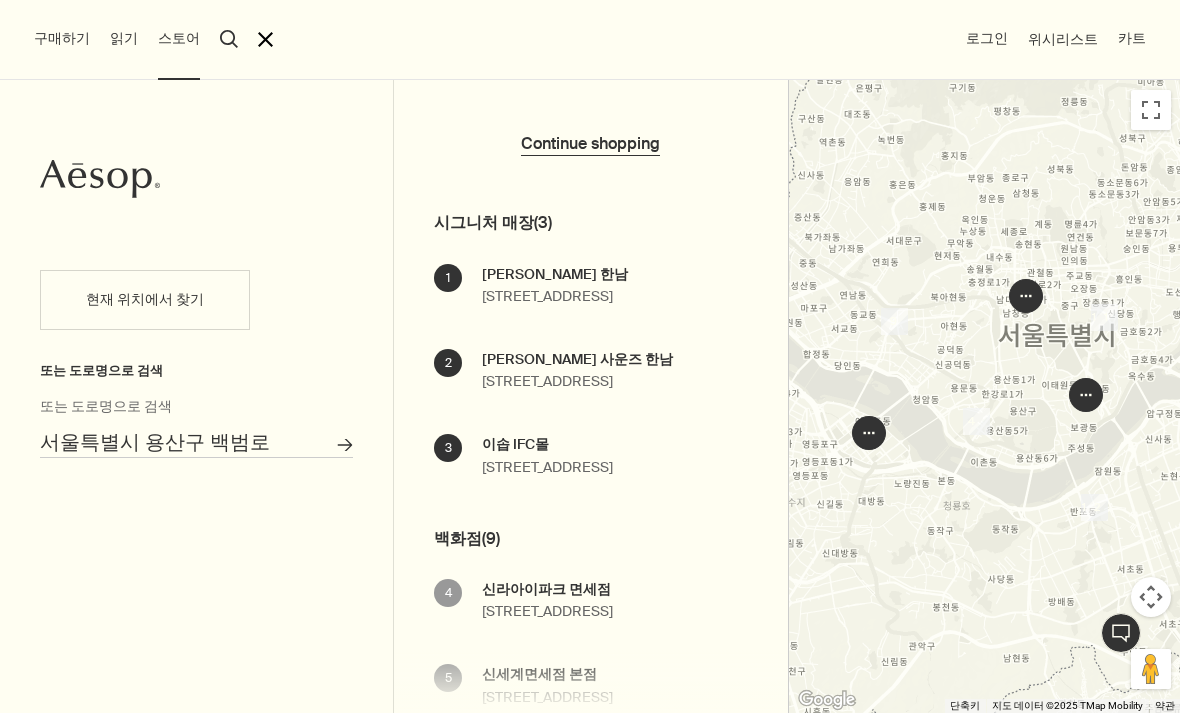 scroll, scrollTop: 66, scrollLeft: 0, axis: vertical 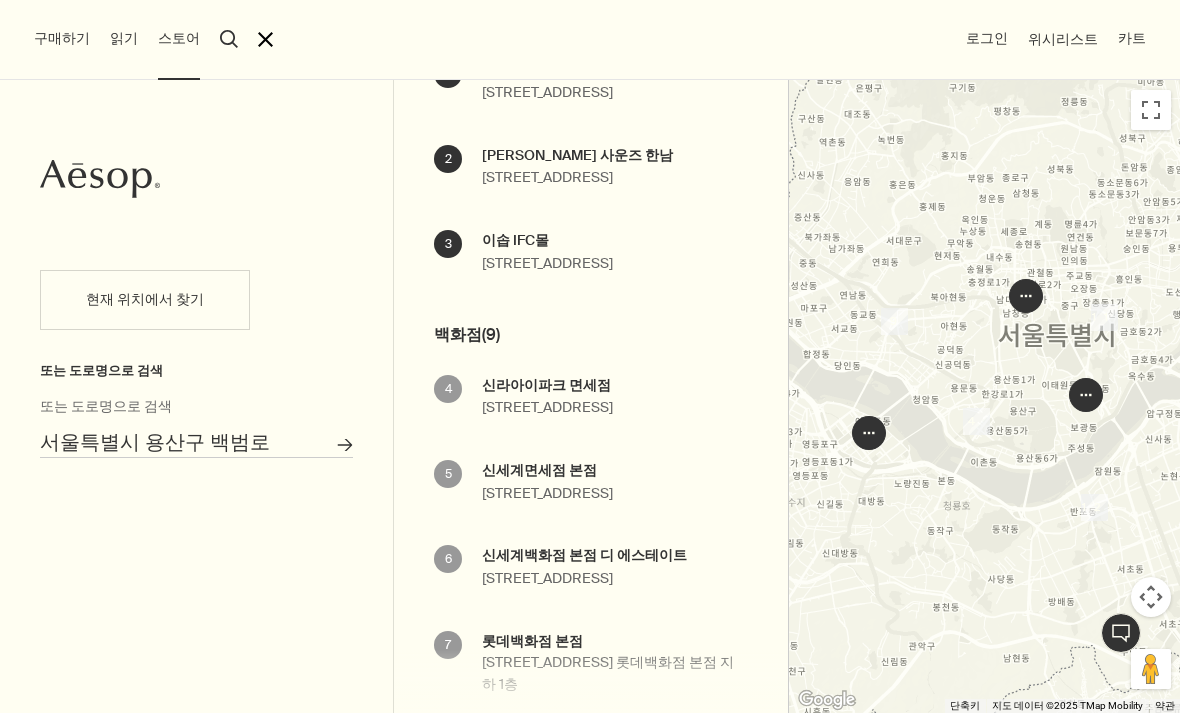 click on "이솝 IFC몰 [STREET_ADDRESS] 영업 시간 매장 검색 [DATE] 10:00am - 10:00pm [DATE] 10:00am - 10:00pm [DATE] 10:00am - 10:00pm [DATE] 10:00am - 10:00pm [DATE] 10:00am - 10:00pm [DATE] 10:00am - 10:00pm [DATE] 10:00am - 10:00pm [PHONE_NUMBER] [EMAIL_ADDRESS][DOMAIN_NAME] 자세히 보기" at bounding box center (547, 252) 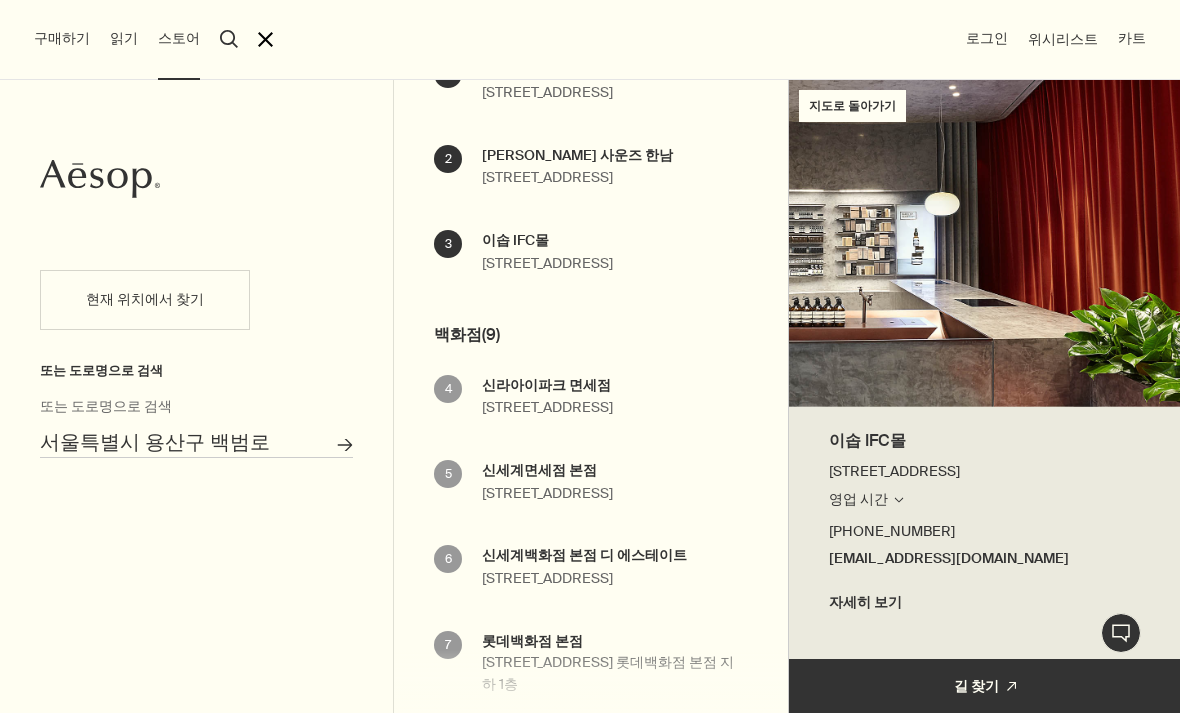 click on "3 이솝 IFC몰 [STREET_ADDRESS] 영업 시간 매장 검색 [DATE] 10:00am - 10:00pm [DATE] 10:00am - 10:00pm [DATE] 10:00am - 10:00pm [DATE] 10:00am - 10:00pm [DATE] 10:00am - 10:00pm [DATE] 10:00am - 10:00pm [DATE] 10:00am - 10:00pm [PHONE_NUMBER] [EMAIL_ADDRESS][DOMAIN_NAME] 자세히 보기" at bounding box center [610, 272] 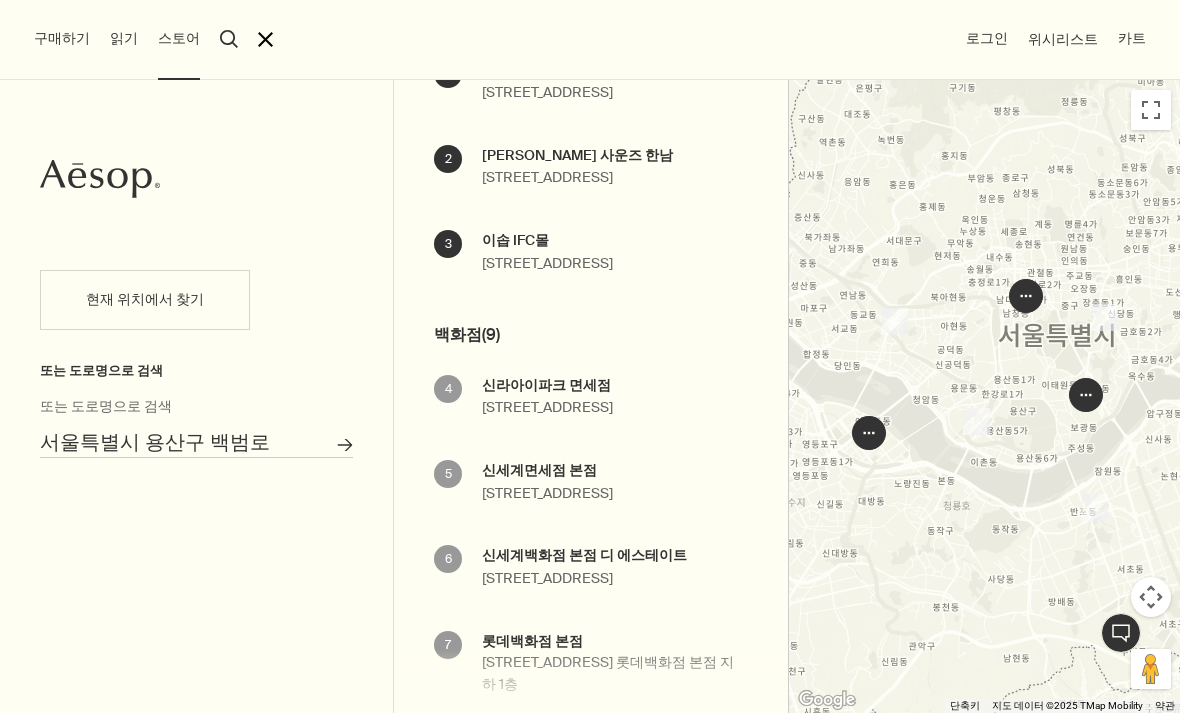 click on "이솝 IFC몰 [STREET_ADDRESS] 영업 시간 매장 검색 [DATE] 10:00am - 10:00pm [DATE] 10:00am - 10:00pm [DATE] 10:00am - 10:00pm [DATE] 10:00am - 10:00pm [DATE] 10:00am - 10:00pm [DATE] 10:00am - 10:00pm [DATE] 10:00am - 10:00pm [PHONE_NUMBER] [EMAIL_ADDRESS][DOMAIN_NAME] 자세히 보기" at bounding box center [547, 252] 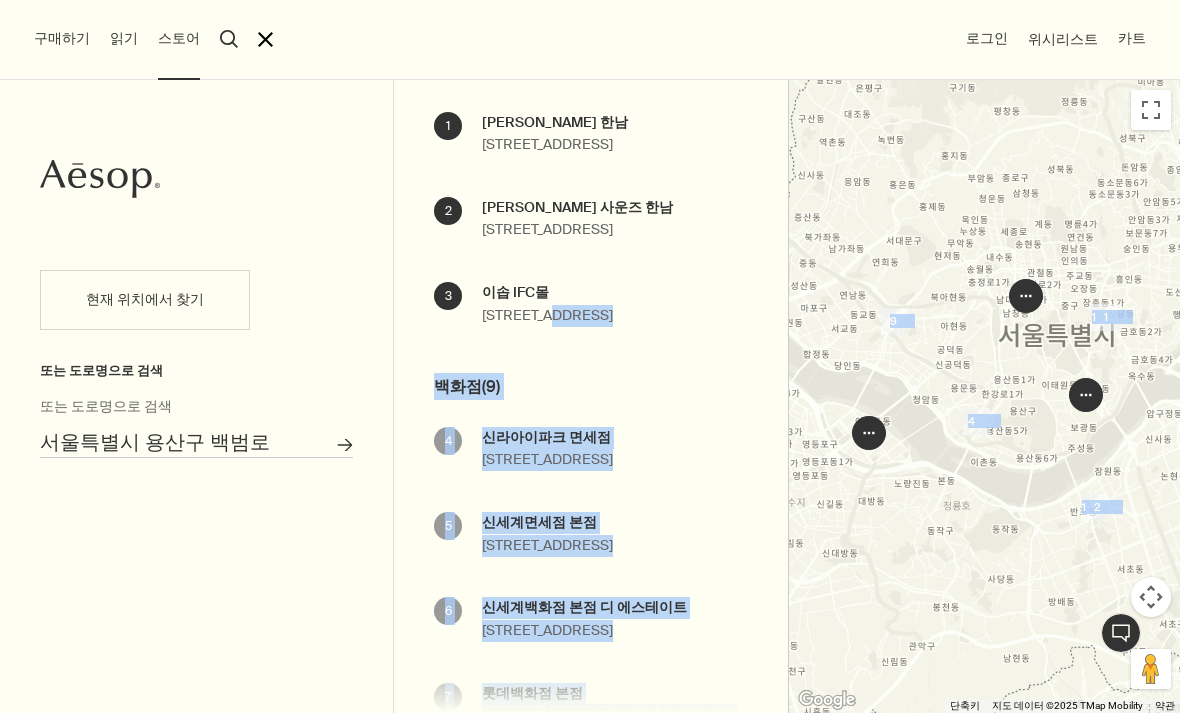 scroll, scrollTop: 230, scrollLeft: 0, axis: vertical 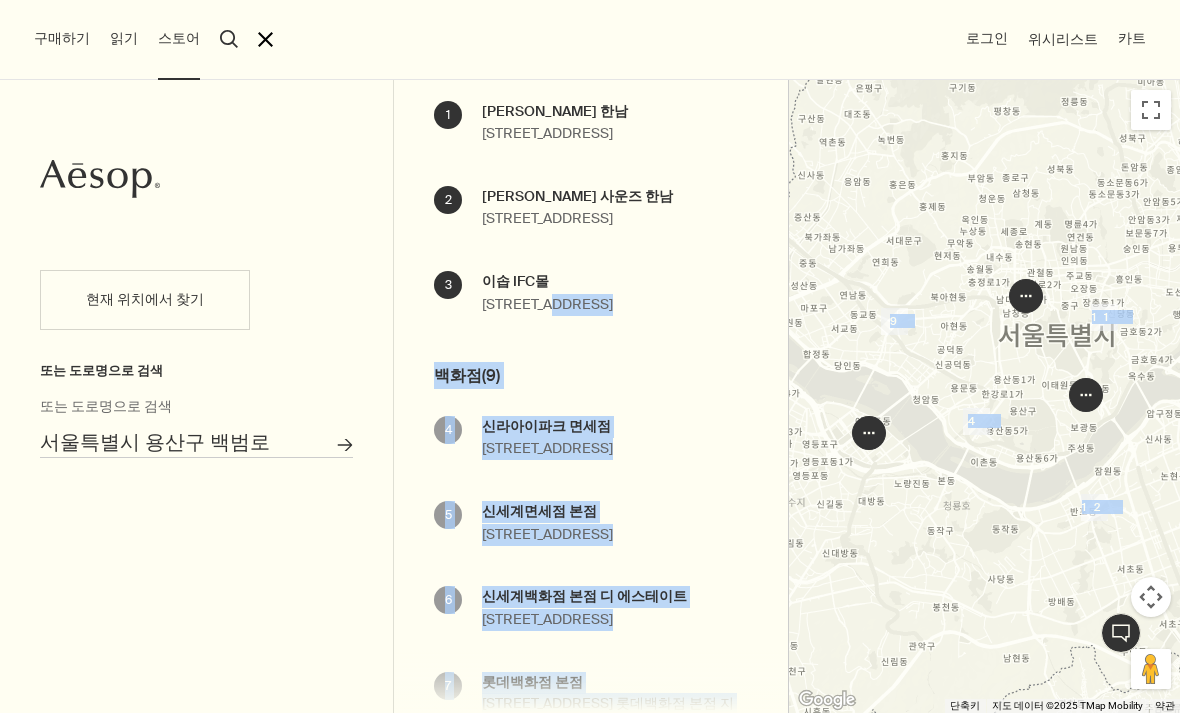 click on "현재 위치에서 찾기 또는 도로명으로 검색 서울특별시 용산구 백범로 또는 도로명으로 검색 매장 검색" at bounding box center (196, 481) 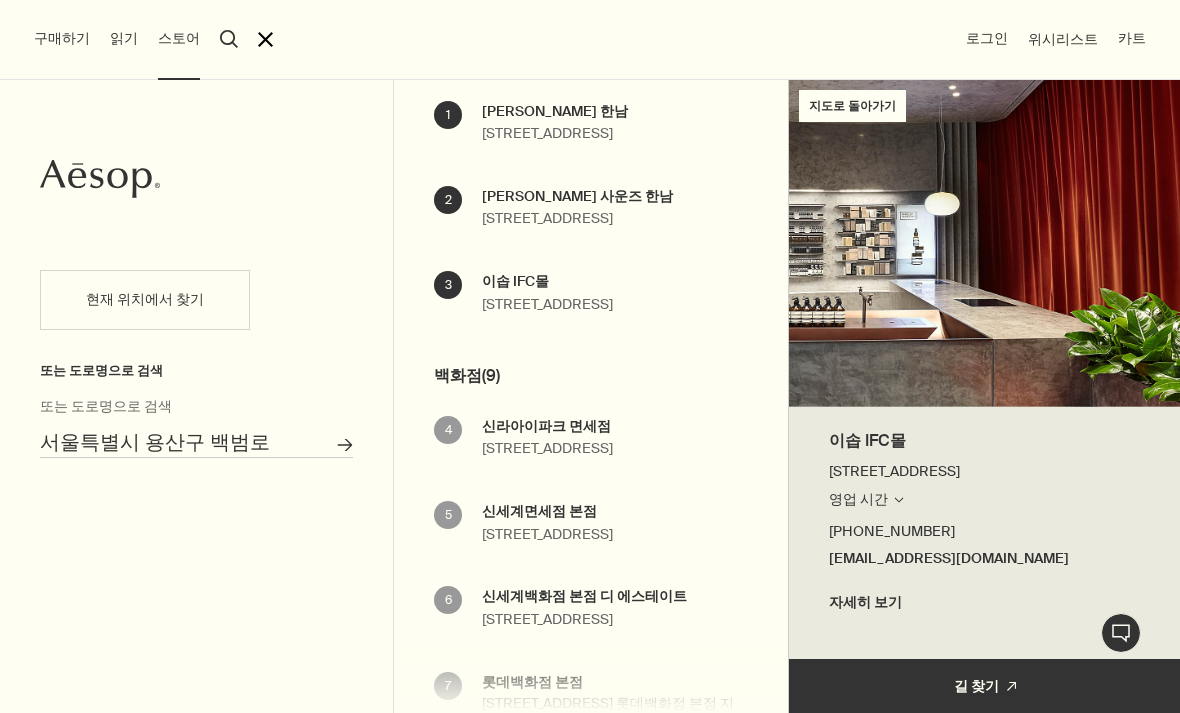 click on "이솝 IFC몰 [STREET_ADDRESS] 영업 시간 매장 검색 [DATE] 10:00am - 10:00pm [DATE] 10:00am - 10:00pm [DATE] 10:00am - 10:00pm [DATE] 10:00am - 10:00pm [DATE] 10:00am - 10:00pm [DATE] 10:00am - 10:00pm [DATE] 10:00am - 10:00pm [PHONE_NUMBER] [EMAIL_ADDRESS][DOMAIN_NAME] 자세히 보기" at bounding box center [547, 293] 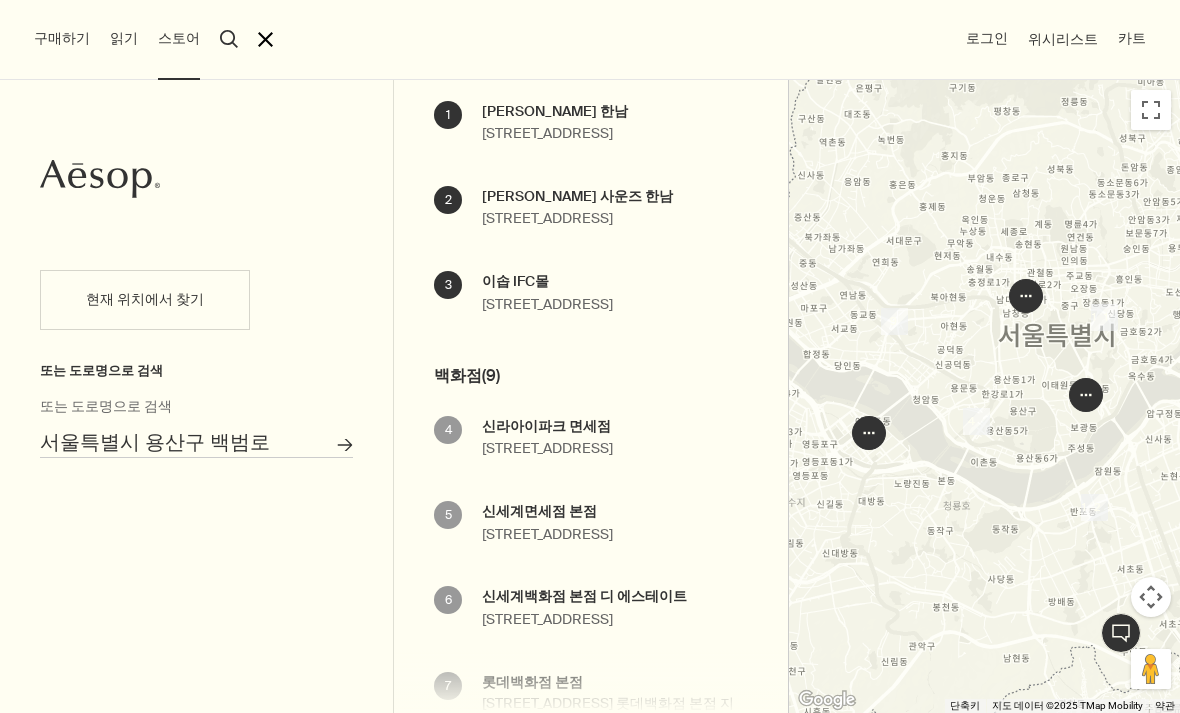 click on "이솝 IFC몰 [STREET_ADDRESS] 영업 시간 매장 검색 [DATE] 10:00am - 10:00pm [DATE] 10:00am - 10:00pm [DATE] 10:00am - 10:00pm [DATE] 10:00am - 10:00pm [DATE] 10:00am - 10:00pm [DATE] 10:00am - 10:00pm [DATE] 10:00am - 10:00pm [PHONE_NUMBER] [EMAIL_ADDRESS][DOMAIN_NAME] 자세히 보기" at bounding box center (547, 293) 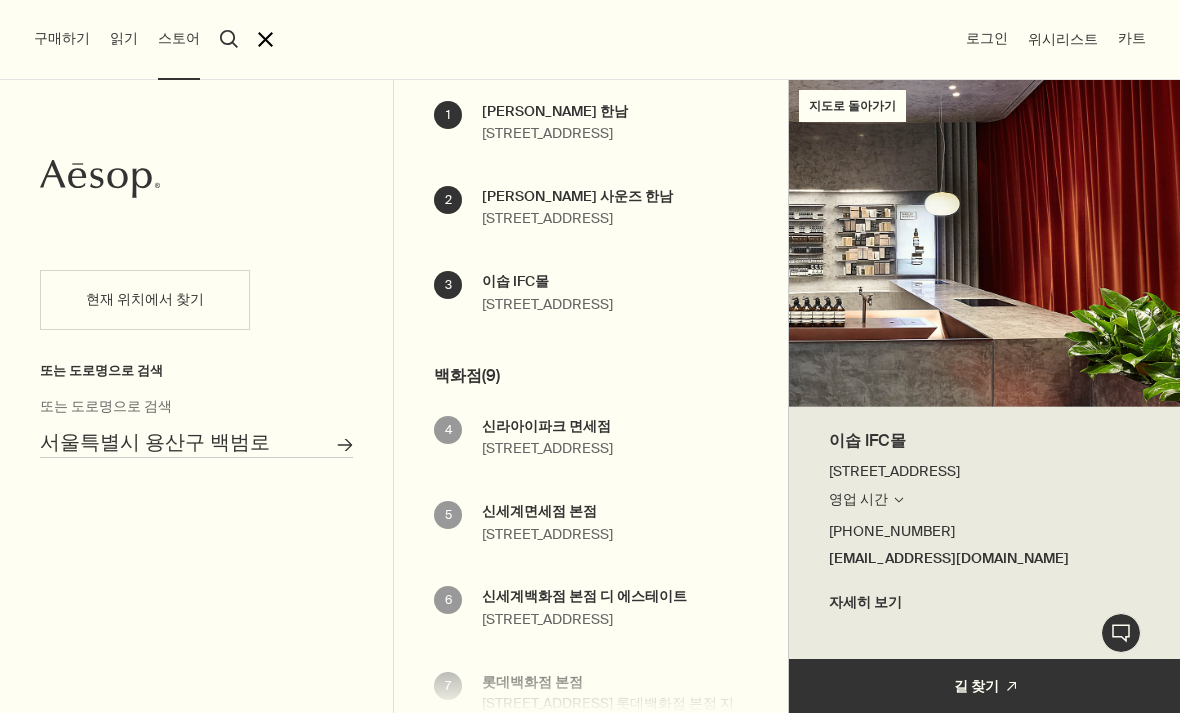 click on "영업 시간 매장 검색" at bounding box center [867, 500] 